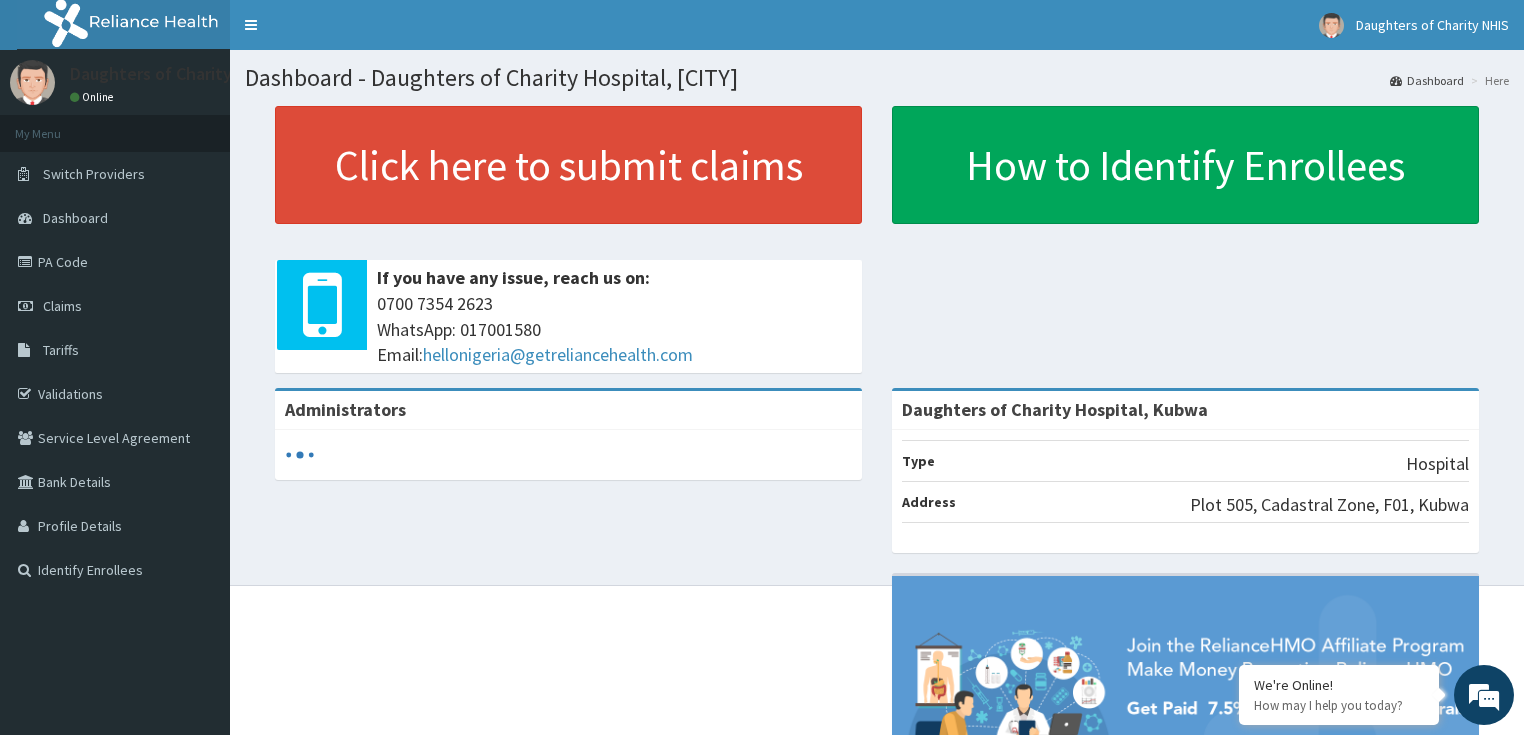 scroll, scrollTop: 0, scrollLeft: 0, axis: both 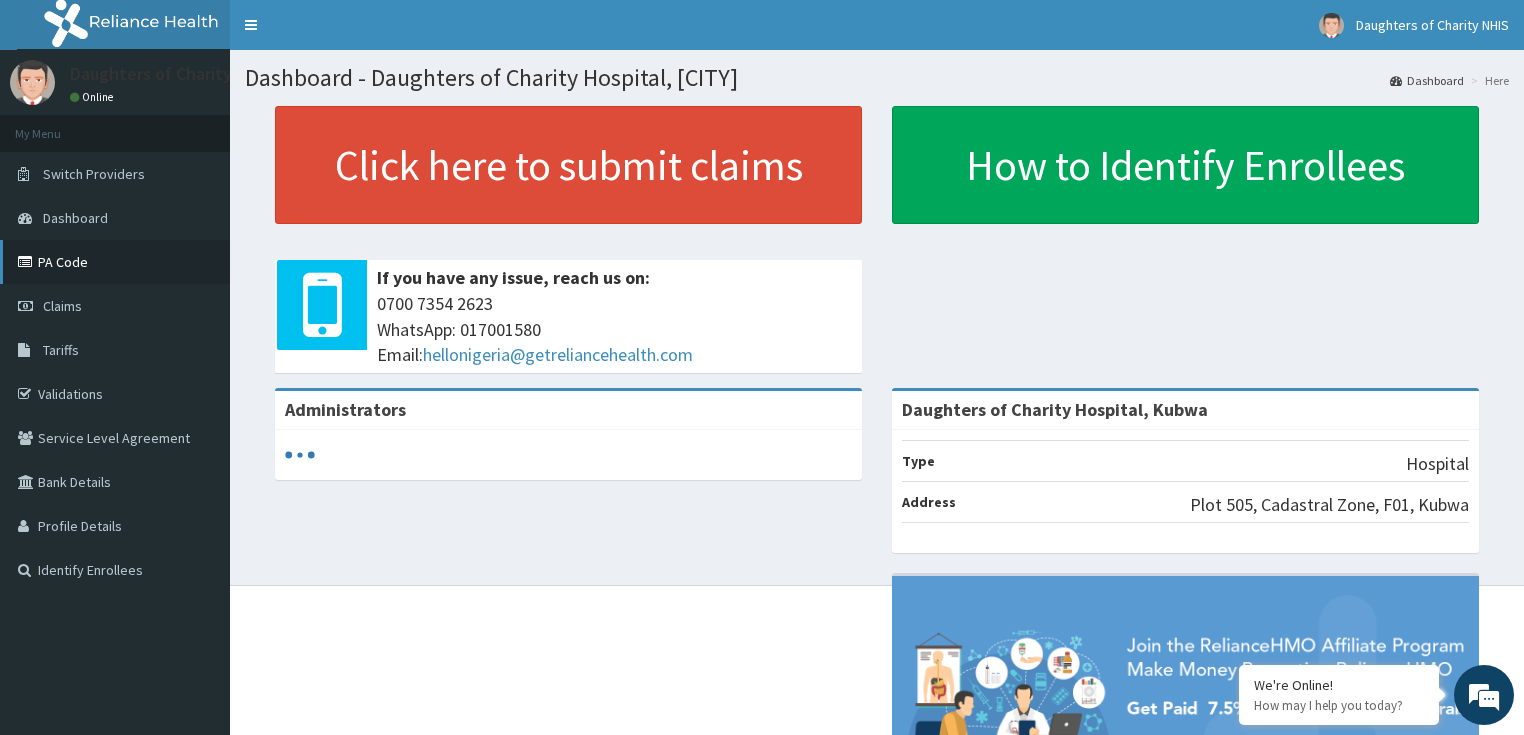 click on "PA Code" at bounding box center [115, 262] 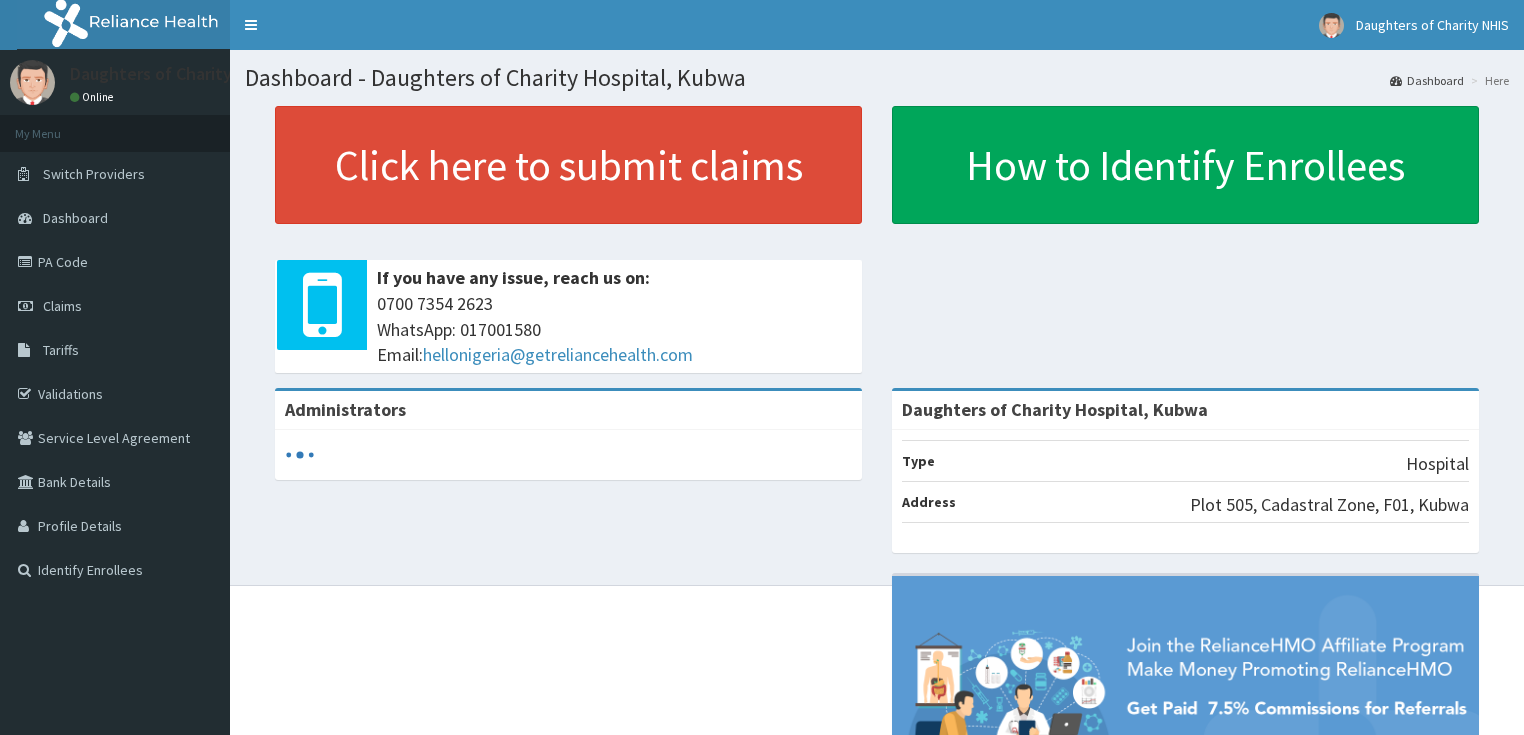 scroll, scrollTop: 0, scrollLeft: 0, axis: both 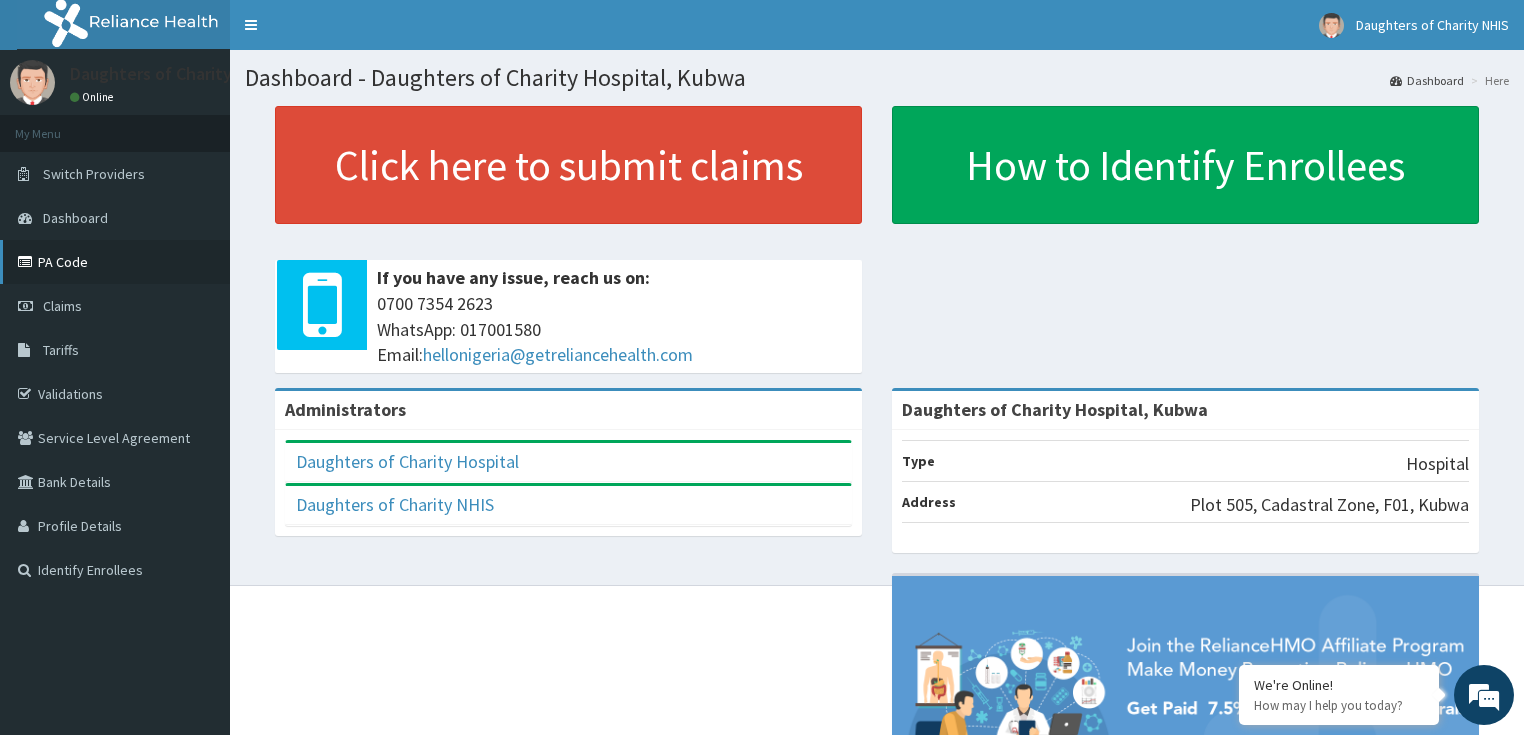 click on "PA Code" at bounding box center (115, 262) 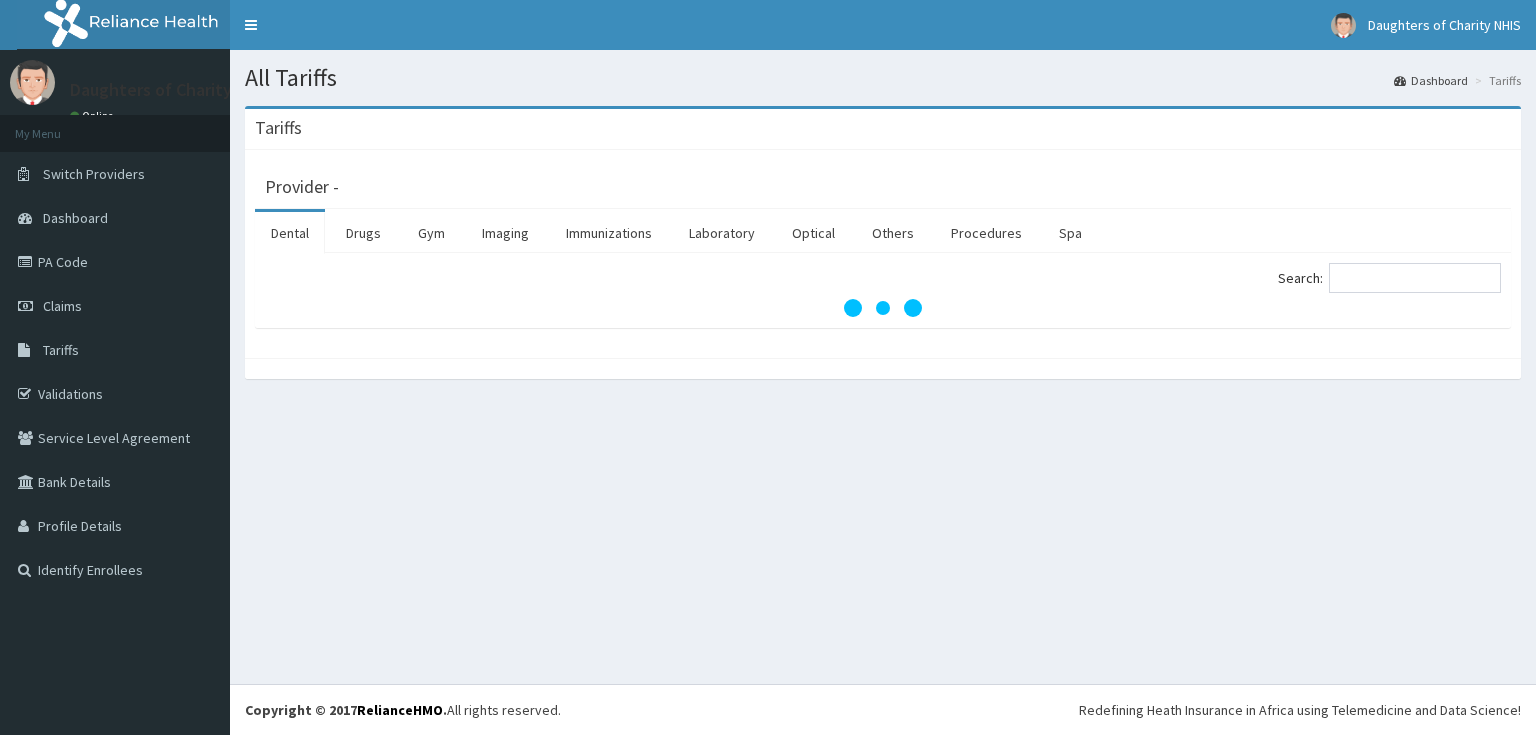 scroll, scrollTop: 0, scrollLeft: 0, axis: both 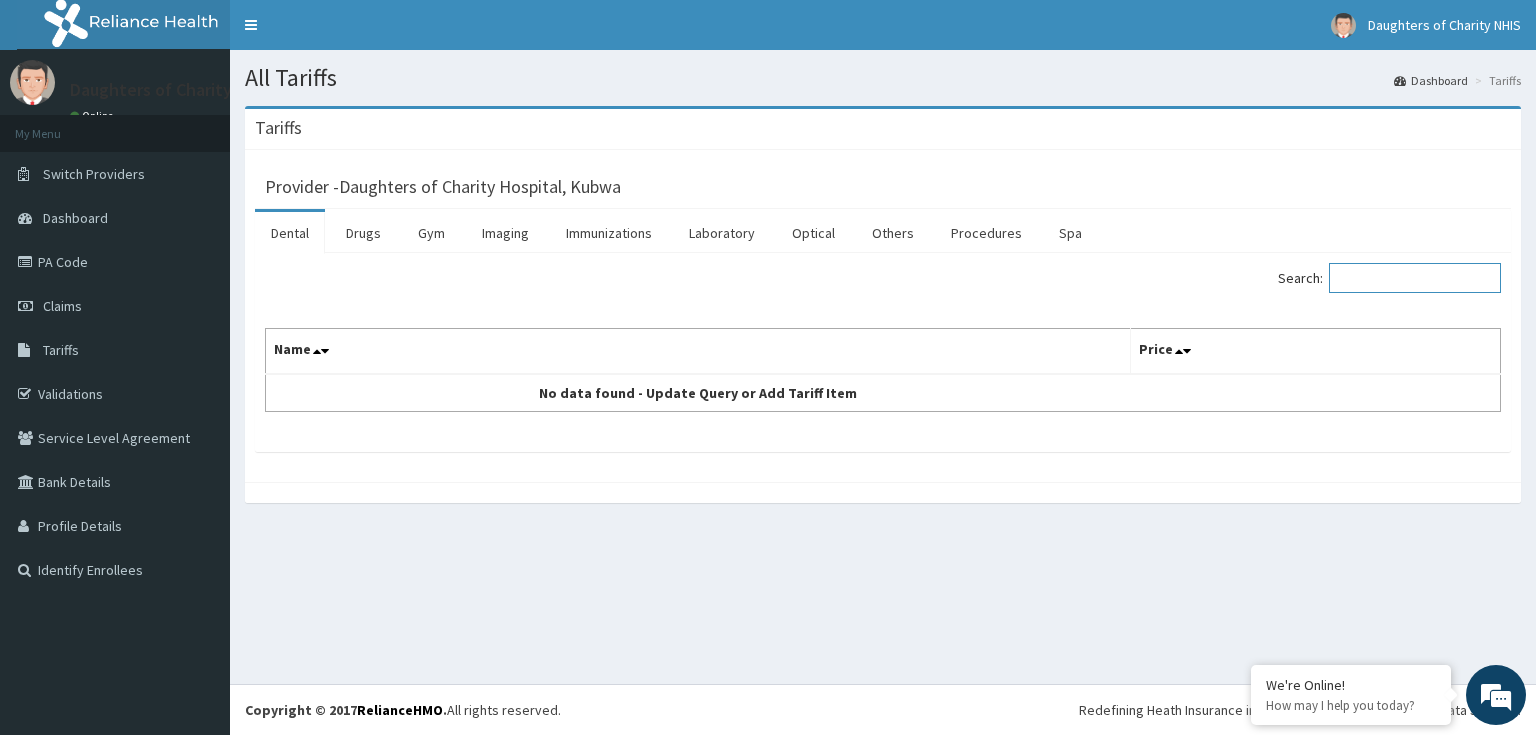 click on "Search:" at bounding box center (1415, 278) 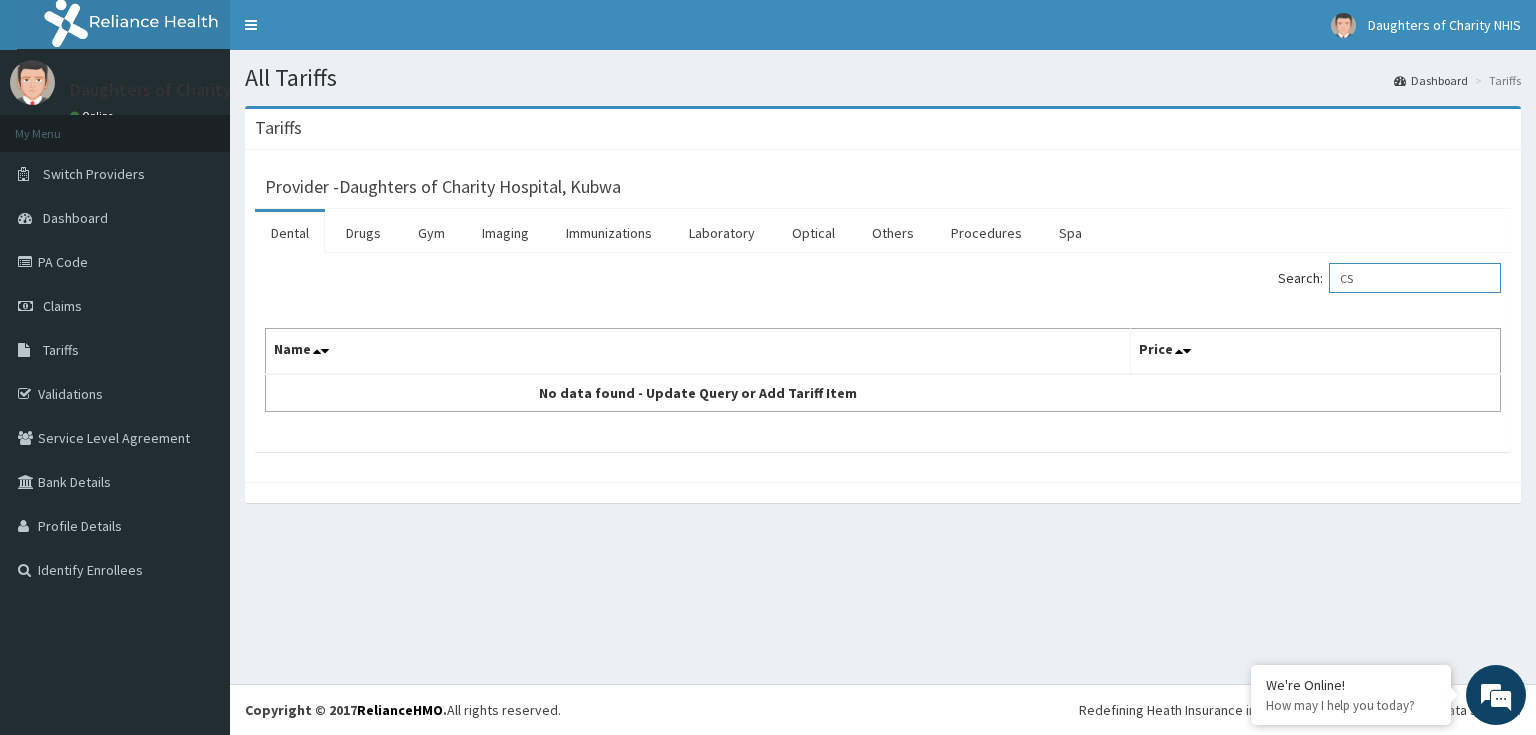 type on "C" 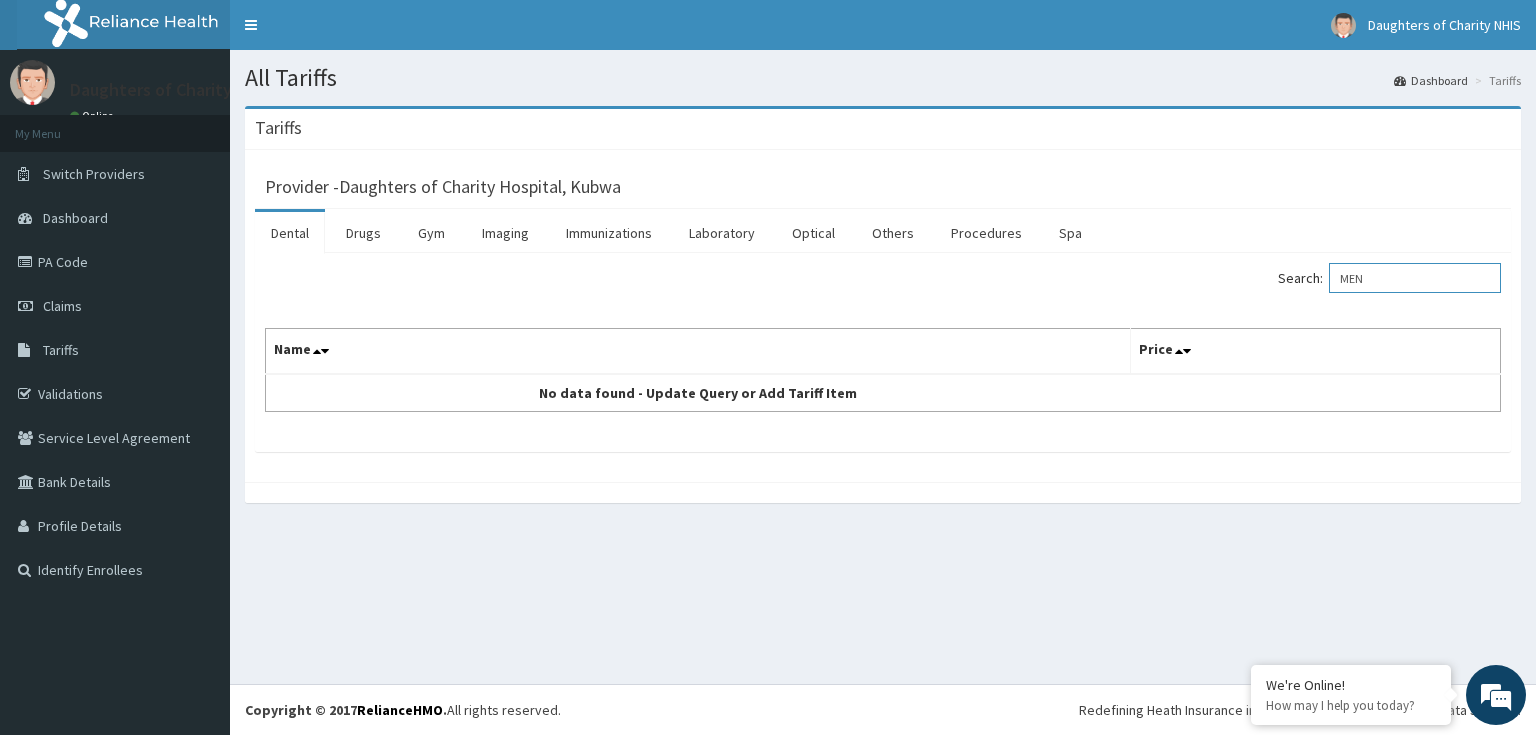 type on "MEN" 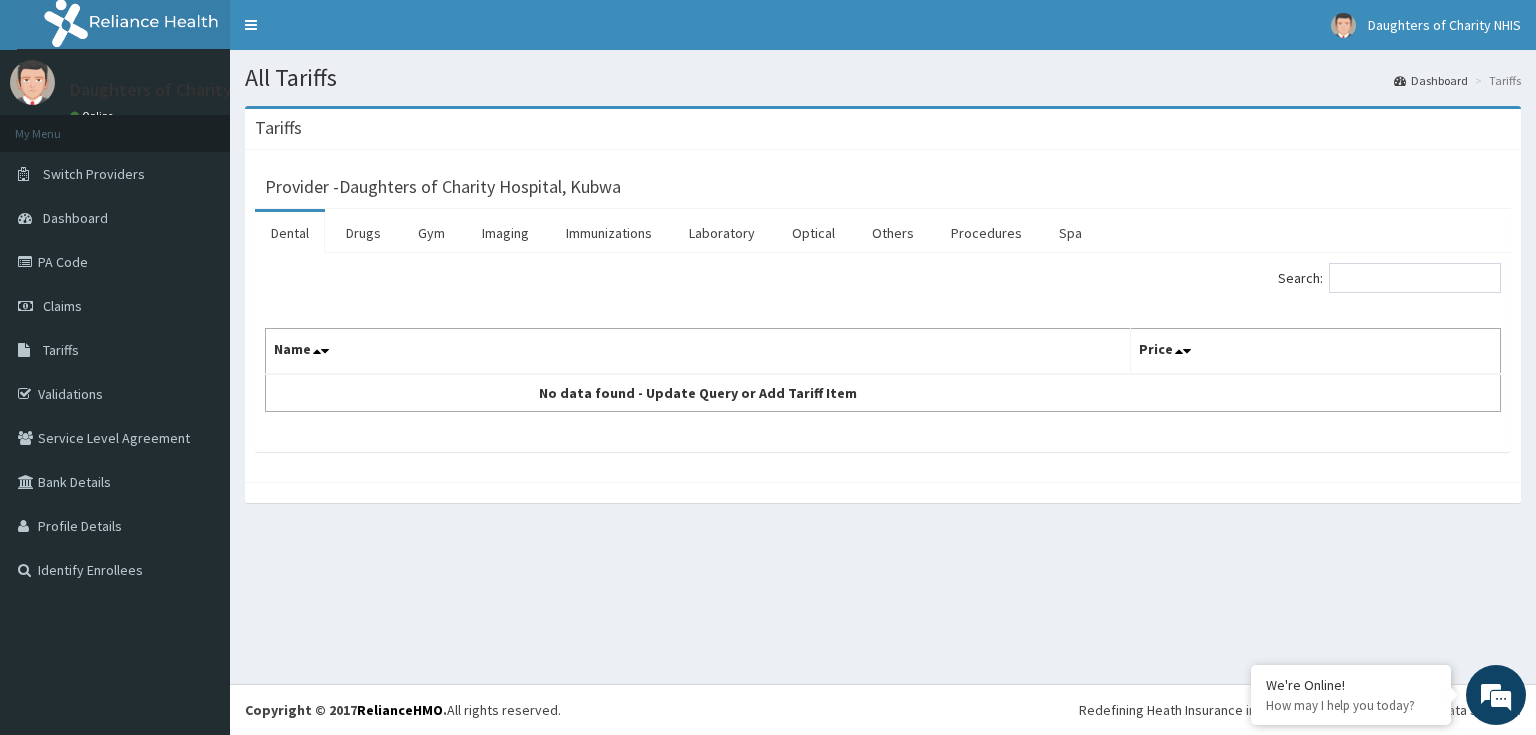 scroll, scrollTop: 0, scrollLeft: 0, axis: both 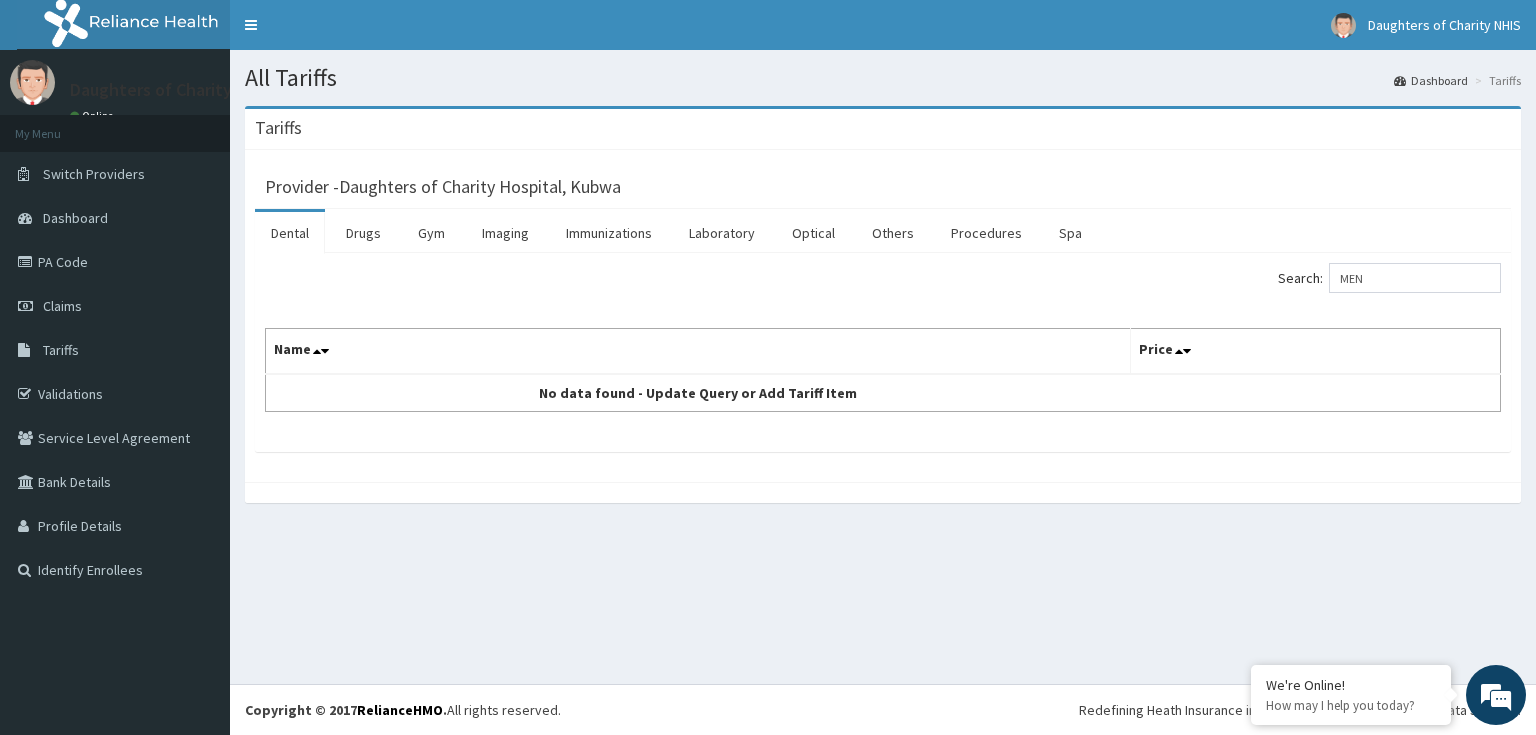 click on "MEN" at bounding box center [1415, 278] 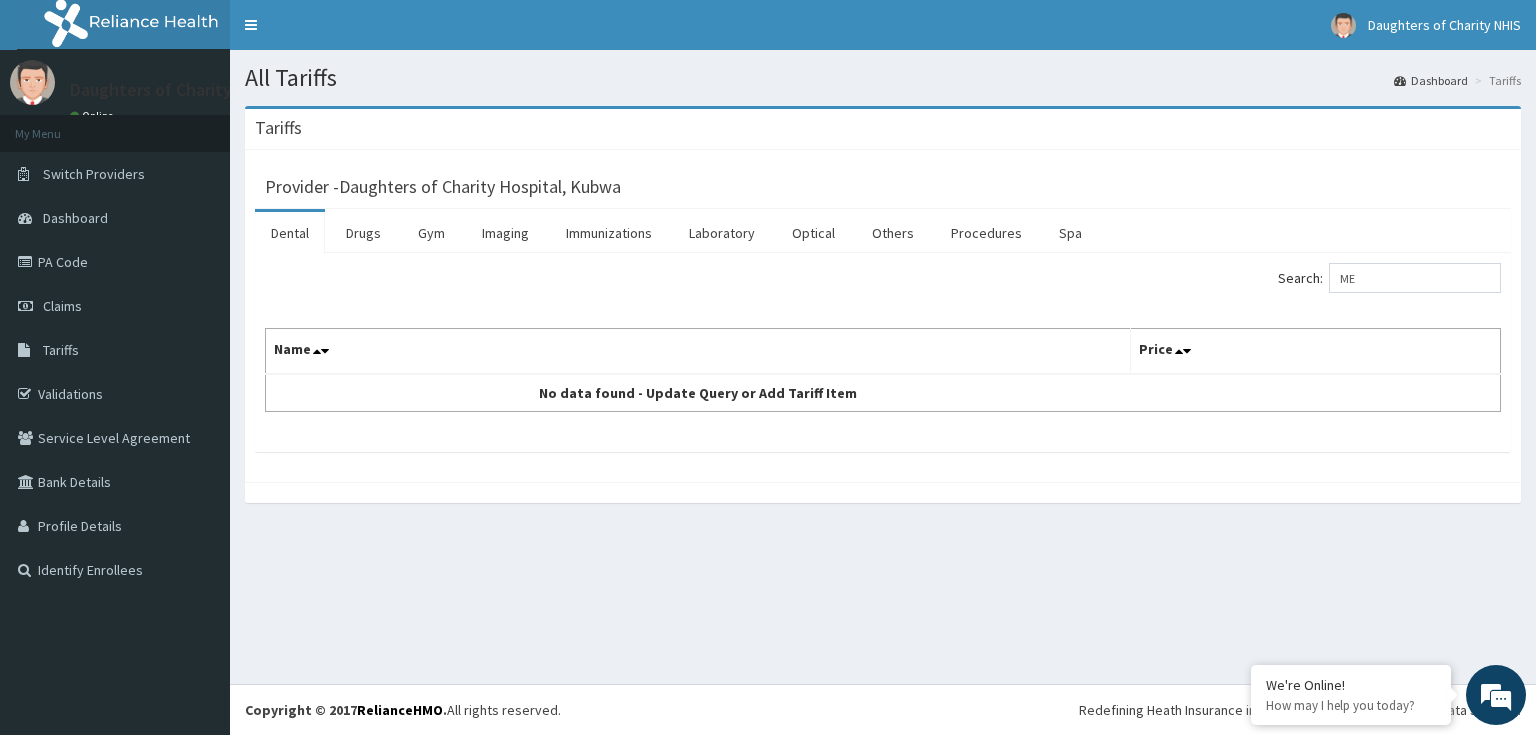 type on "M" 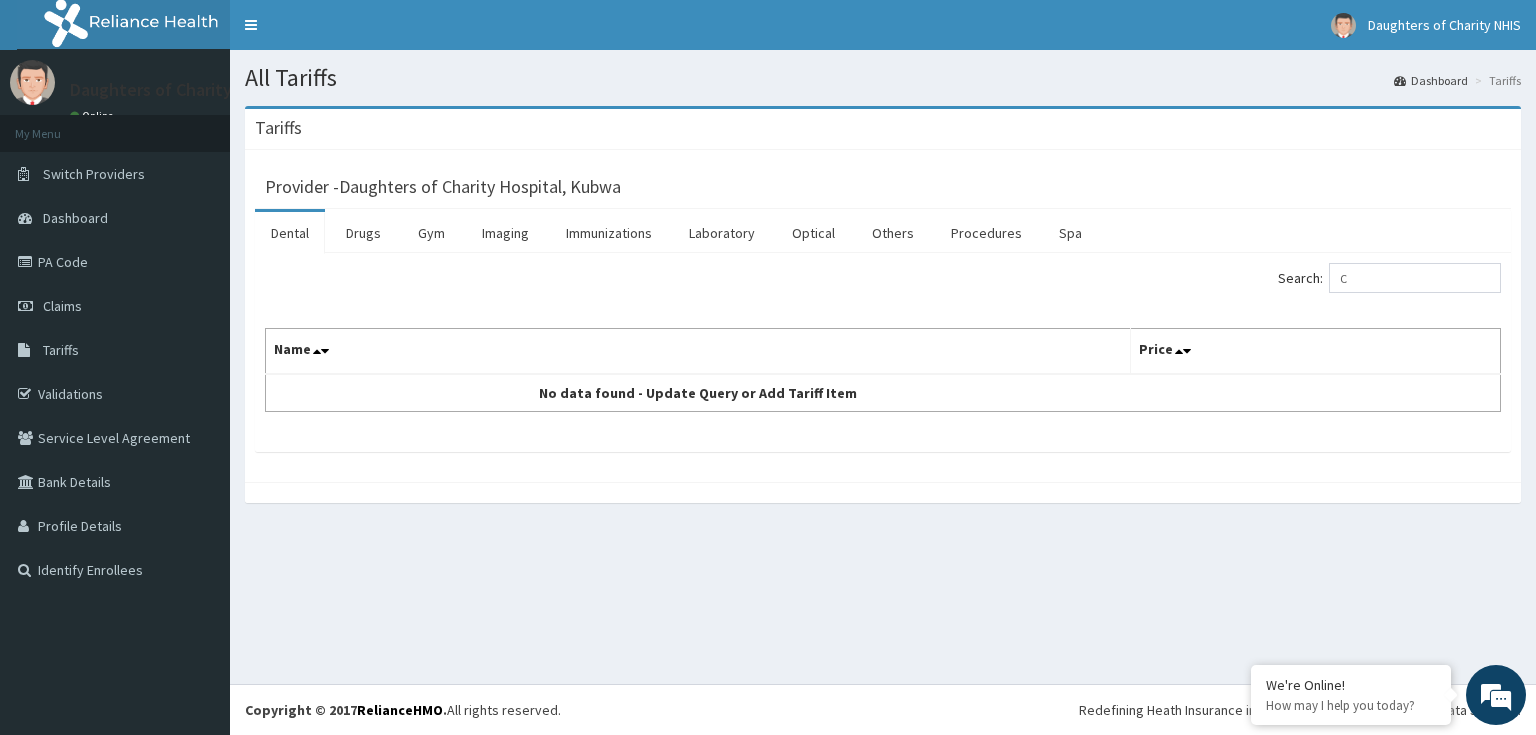 scroll, scrollTop: 0, scrollLeft: 0, axis: both 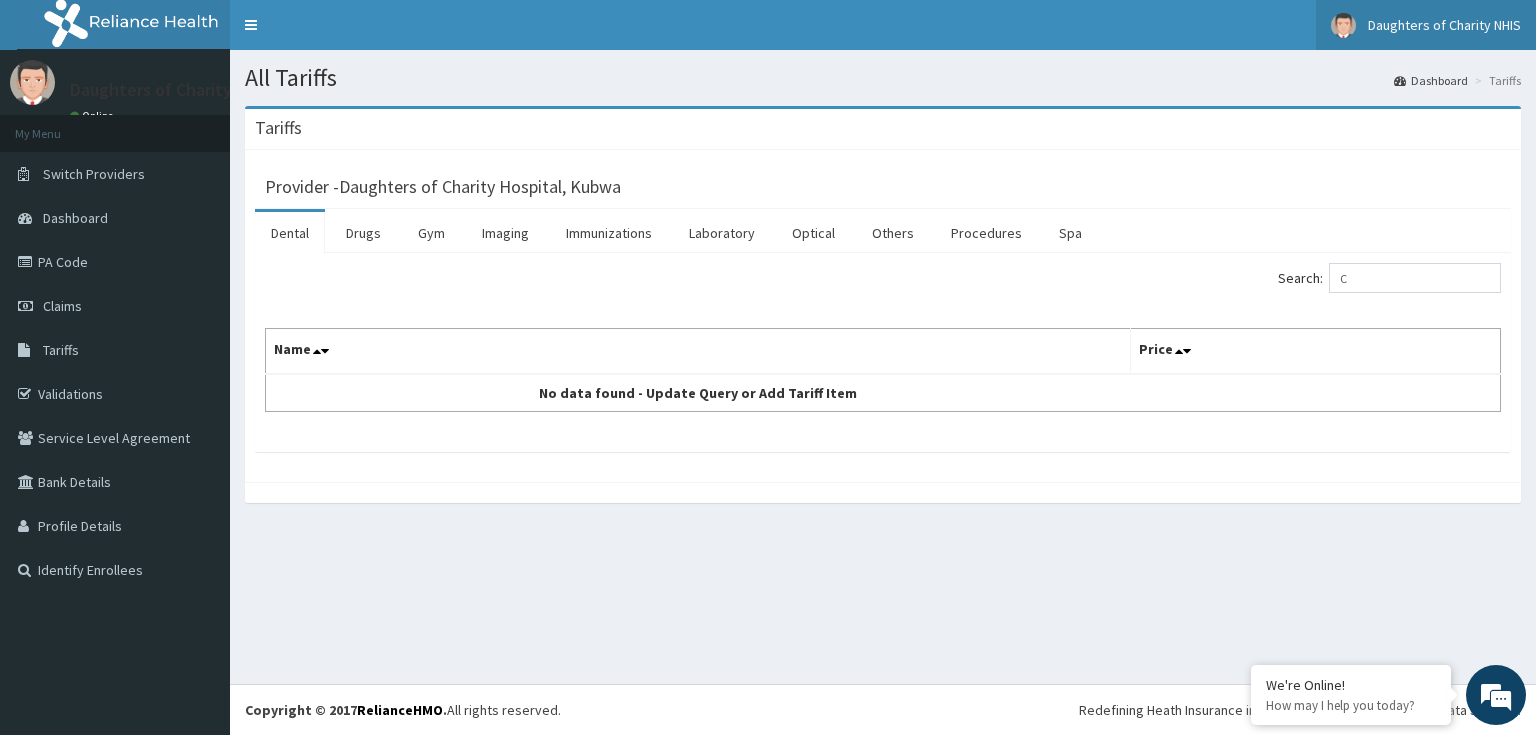 type on "C" 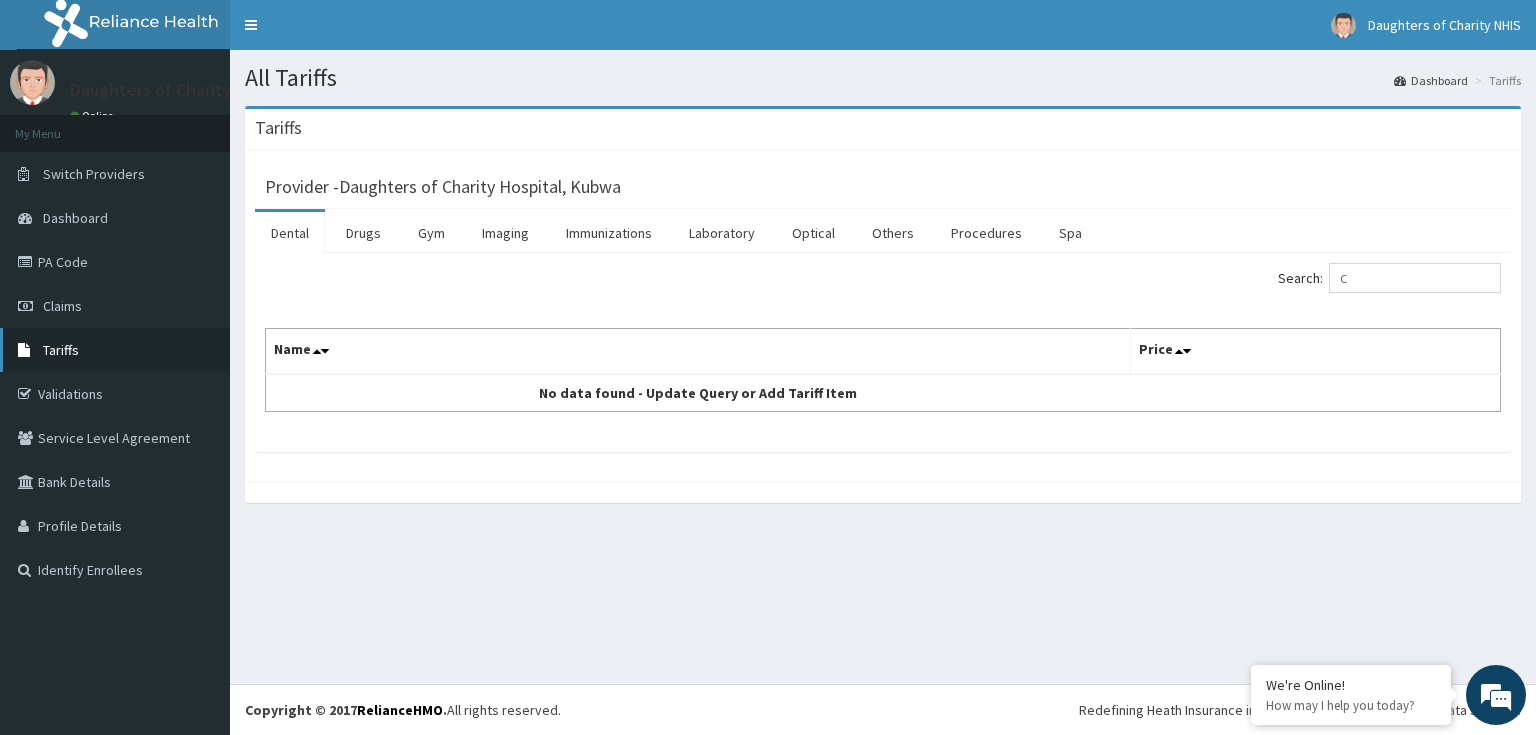 click on "Tariffs" at bounding box center (115, 350) 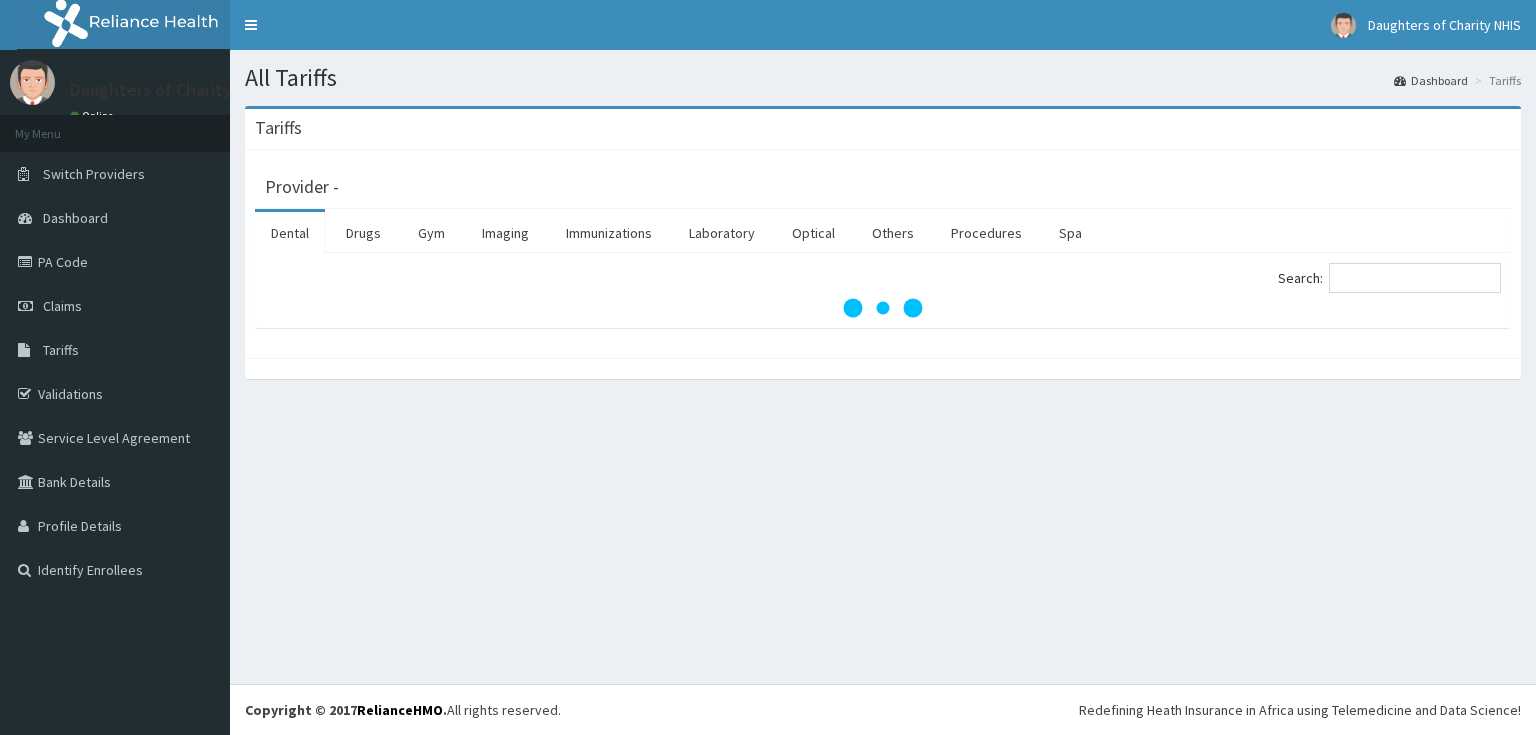 scroll, scrollTop: 0, scrollLeft: 0, axis: both 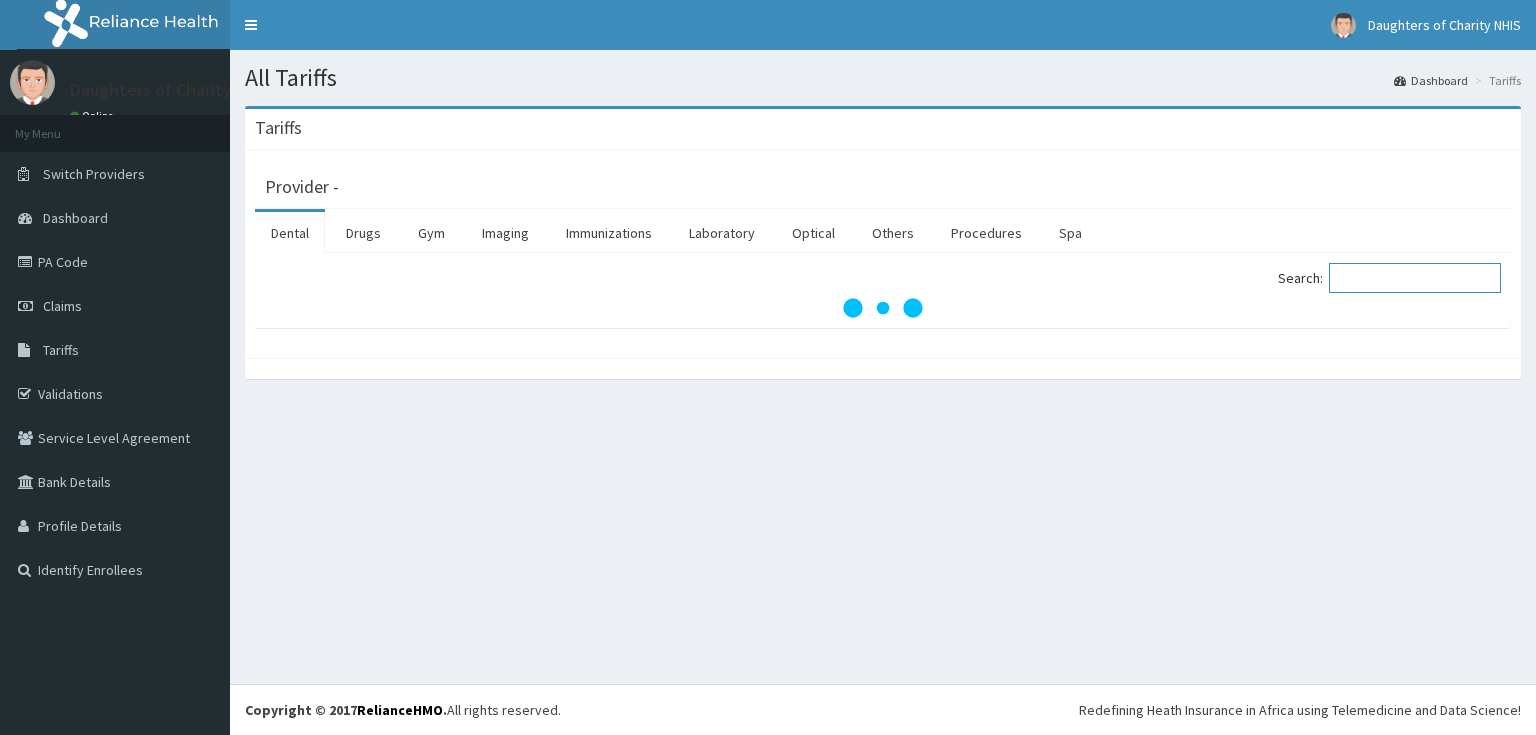 click on "Search:" at bounding box center [1415, 278] 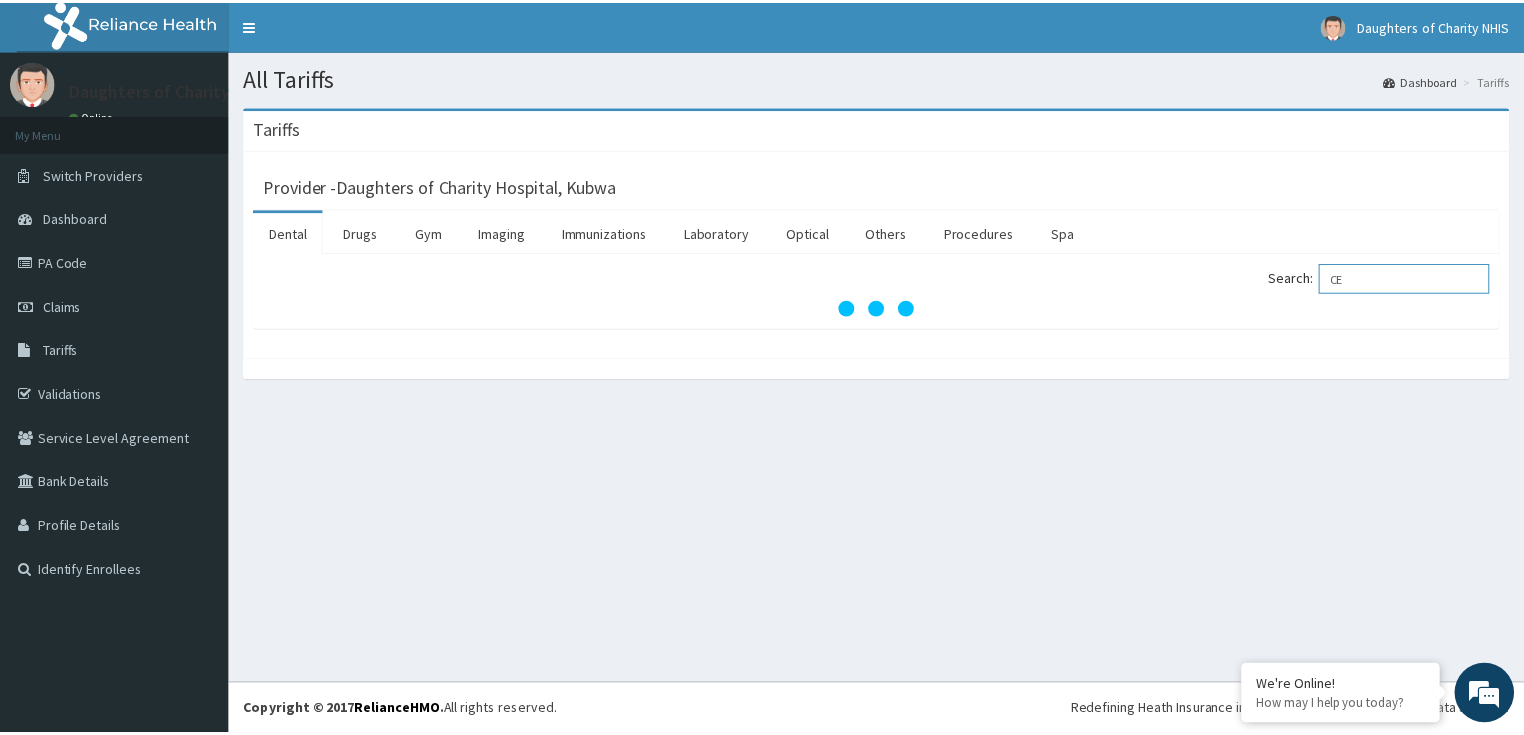 scroll, scrollTop: 0, scrollLeft: 0, axis: both 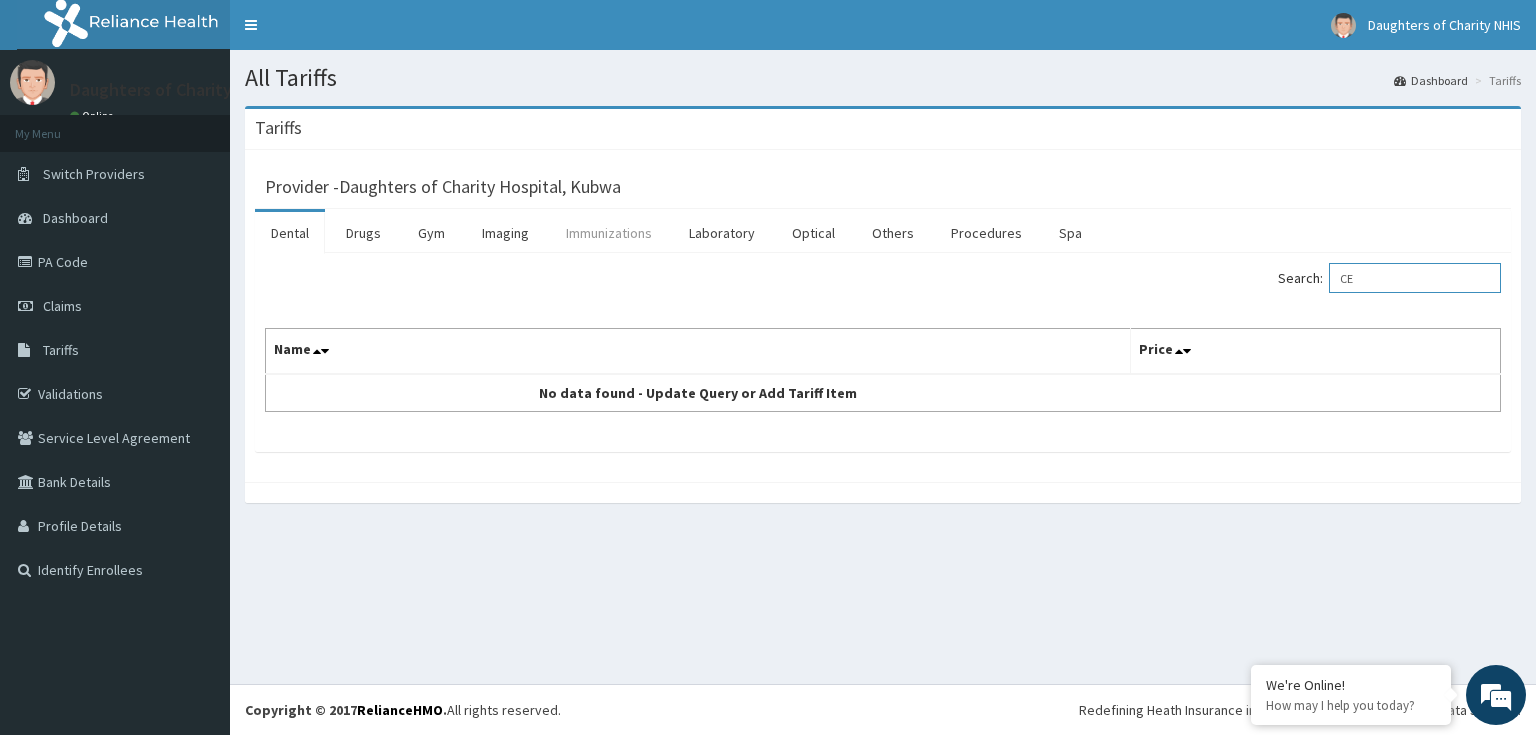 type on "CE" 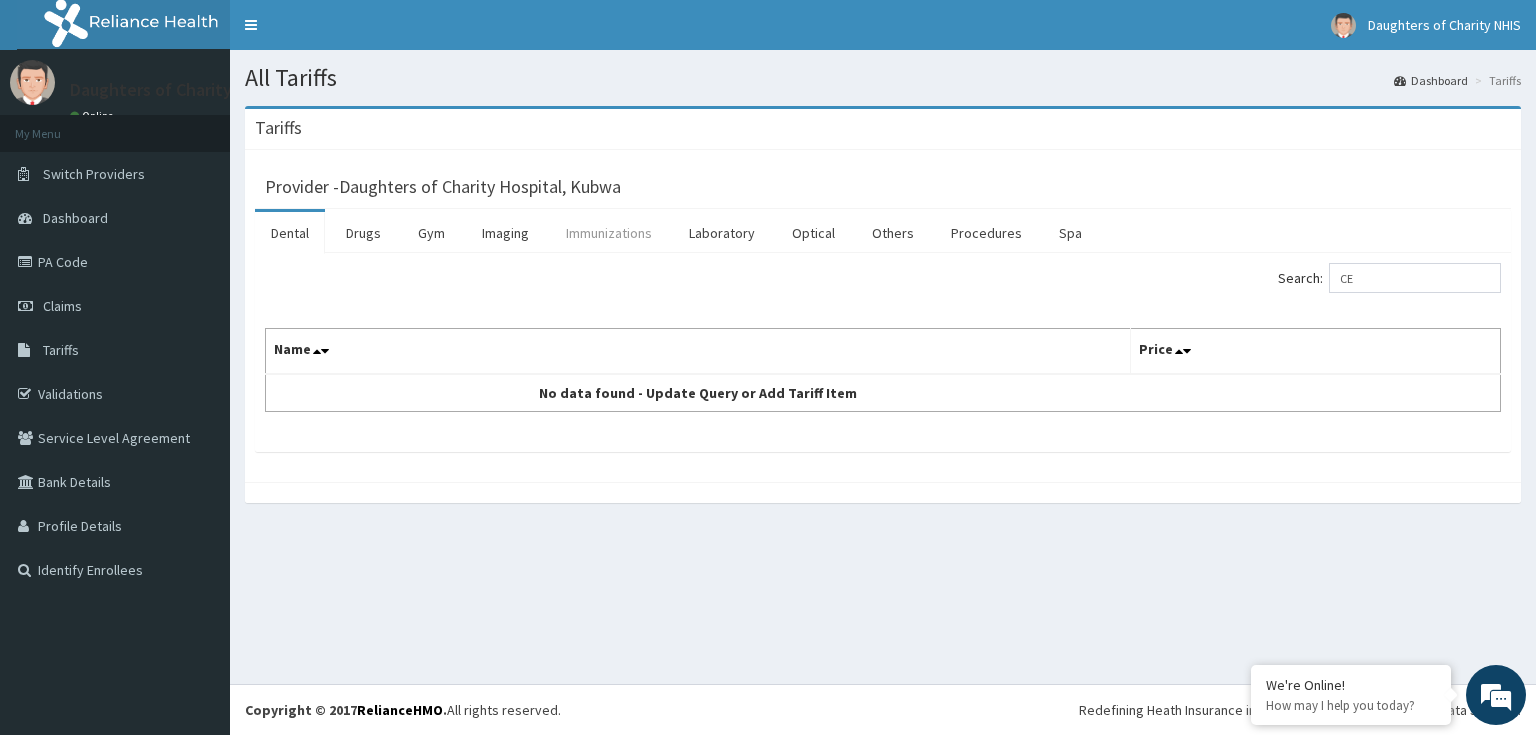 click on "Immunizations" at bounding box center [609, 233] 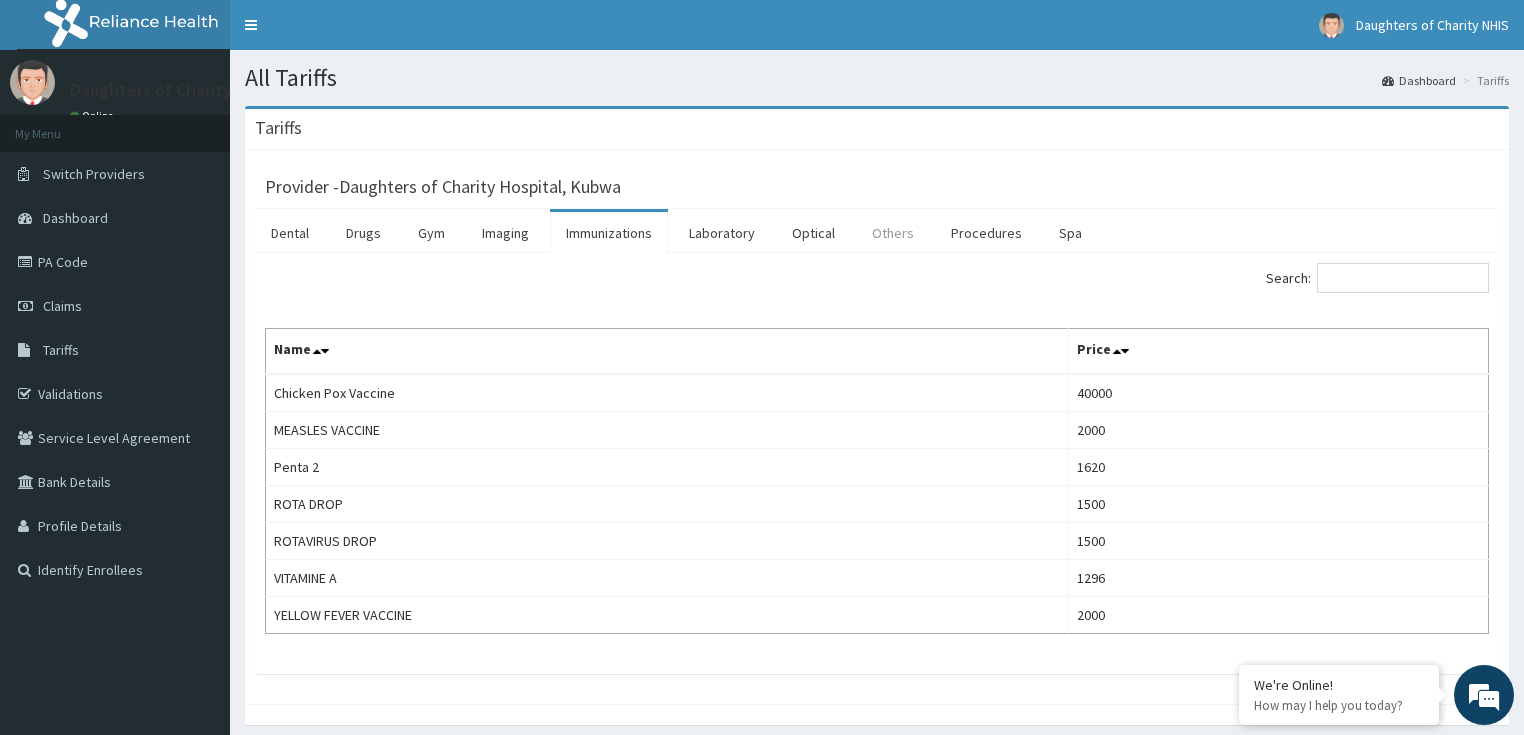 click on "Others" at bounding box center [893, 233] 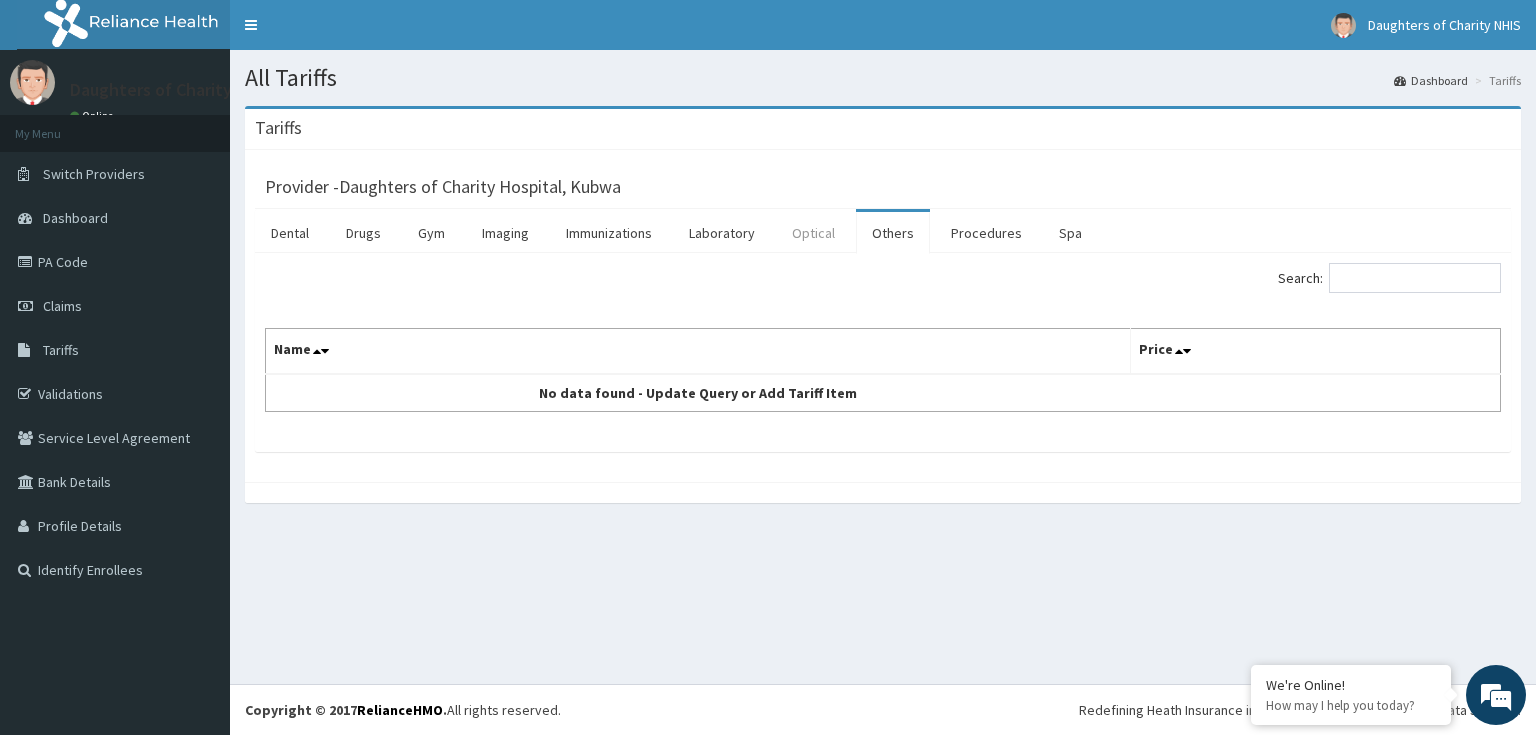 click on "Optical" at bounding box center (813, 233) 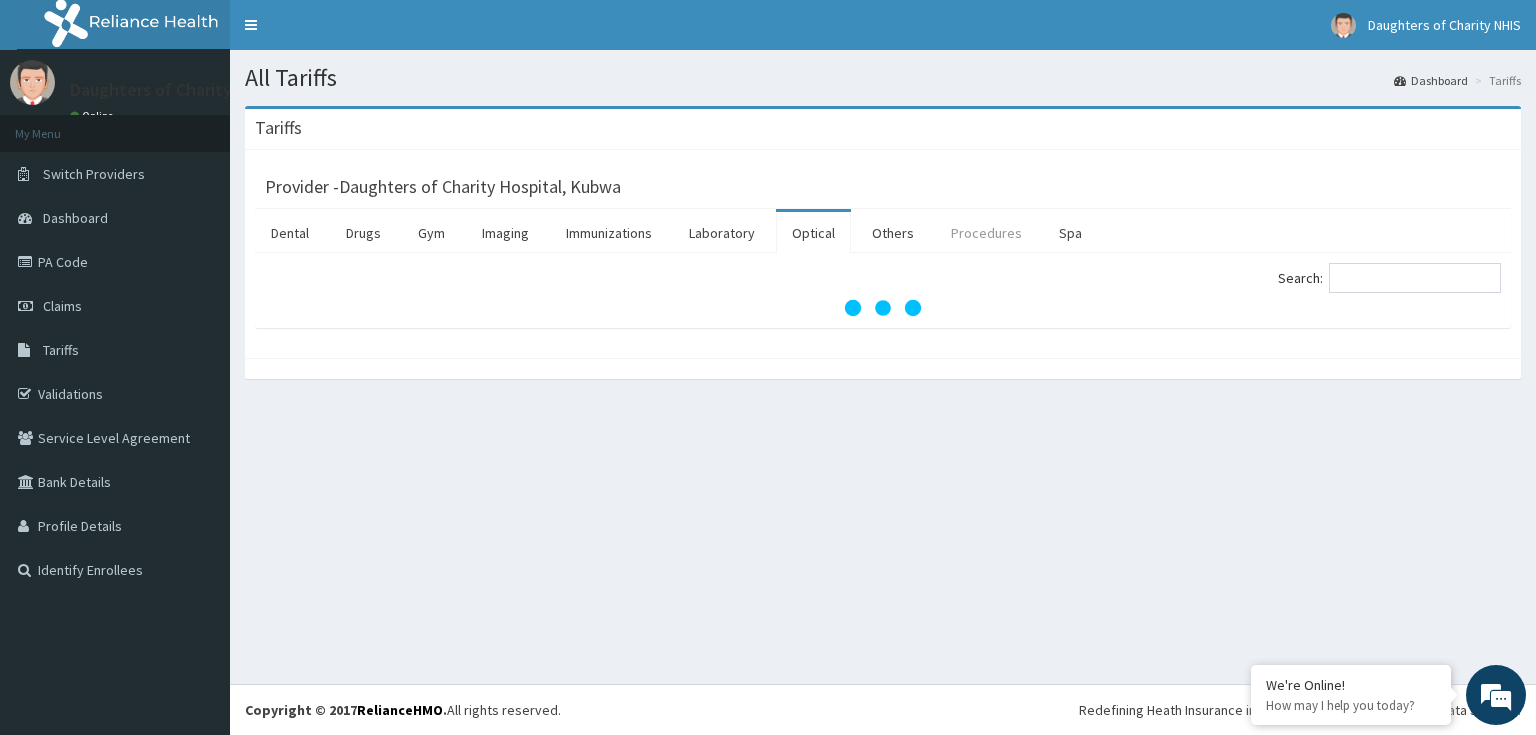click on "Procedures" at bounding box center [986, 233] 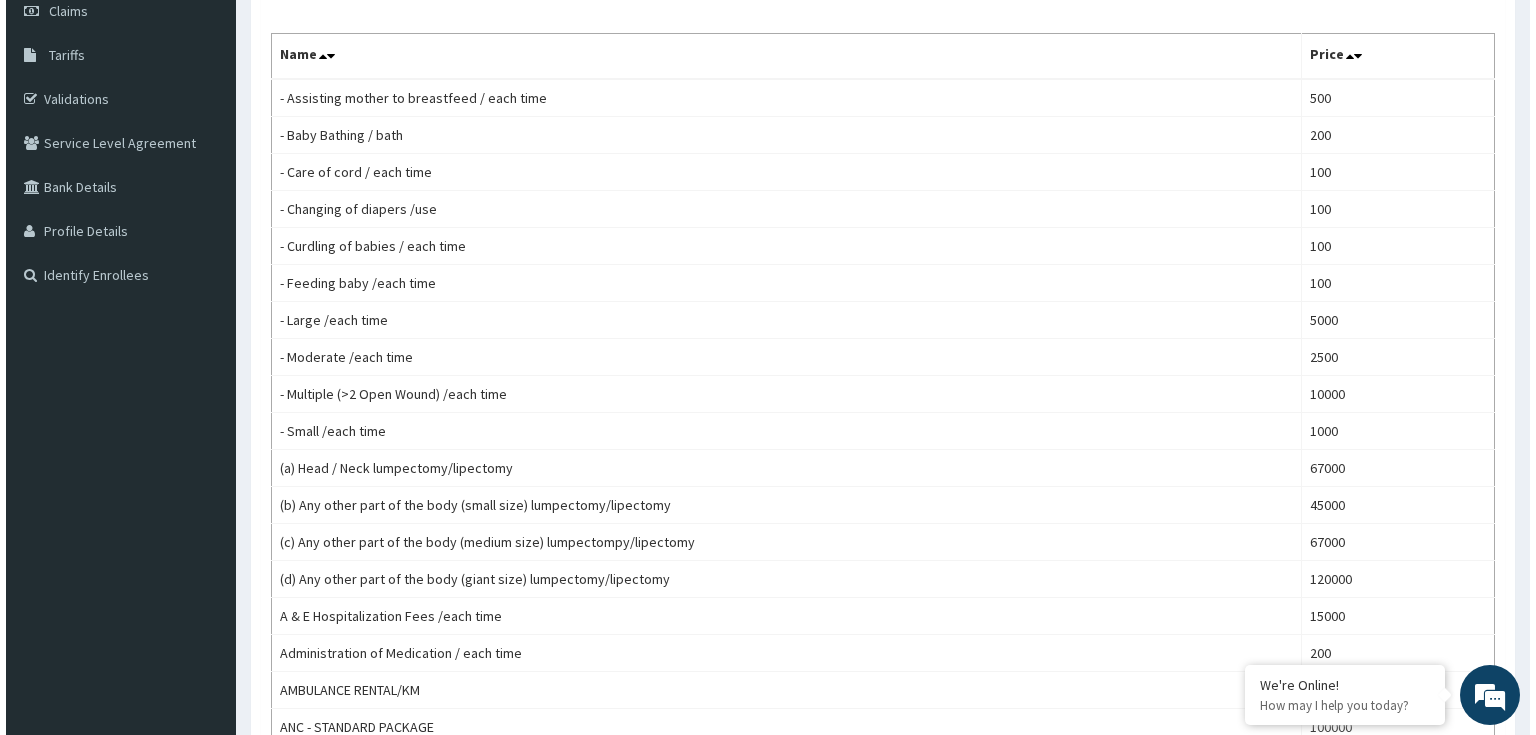 scroll, scrollTop: 0, scrollLeft: 0, axis: both 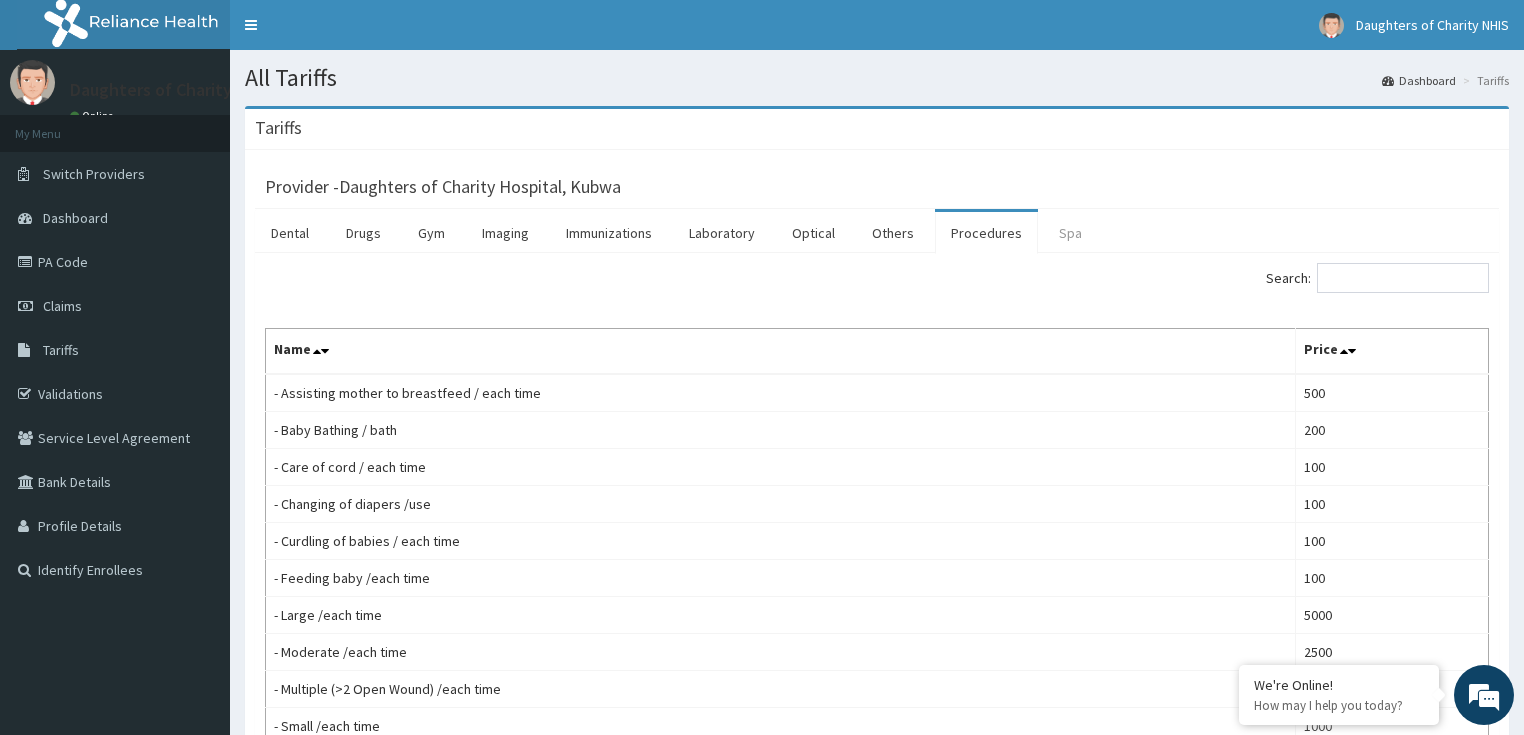 click on "Spa" at bounding box center (1070, 233) 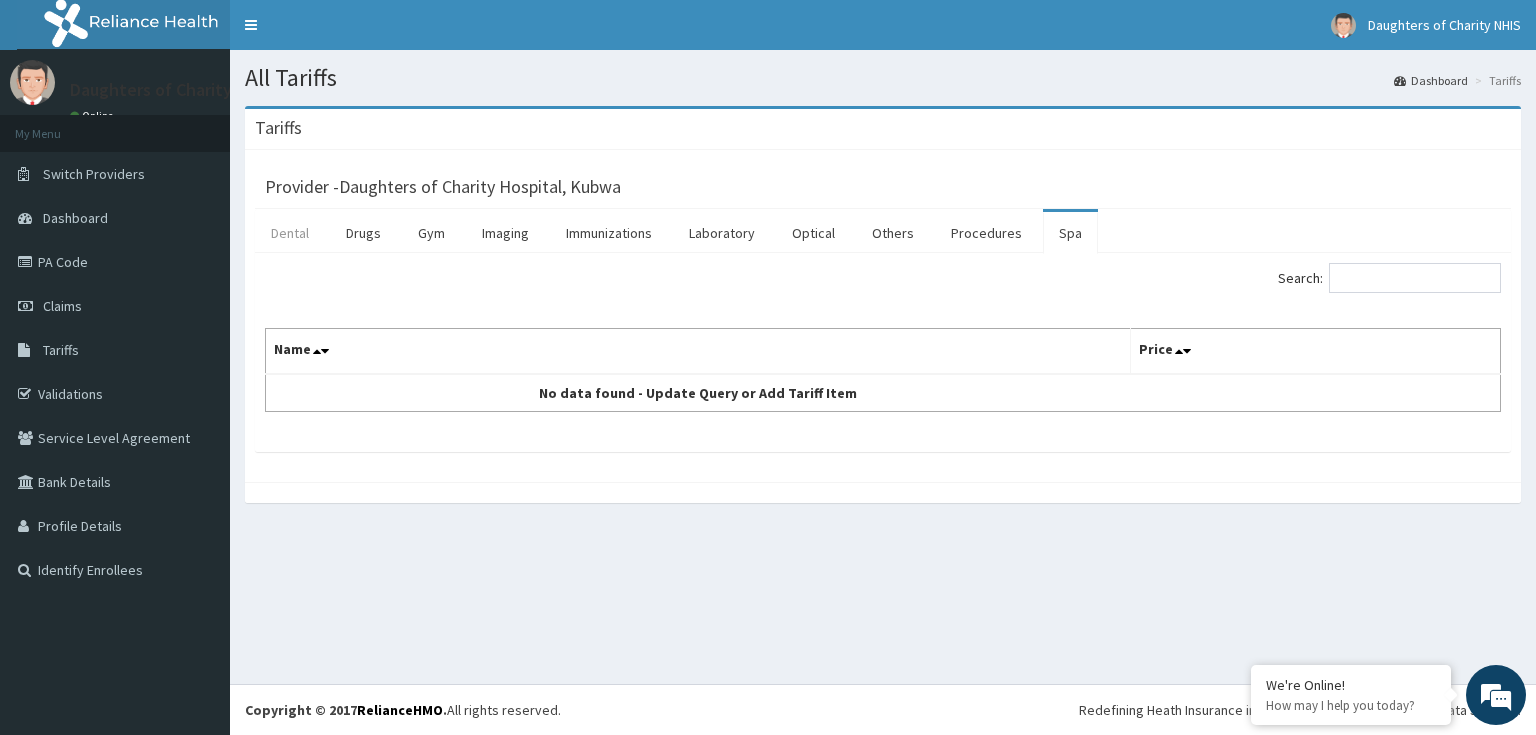 click on "Dental" at bounding box center [290, 233] 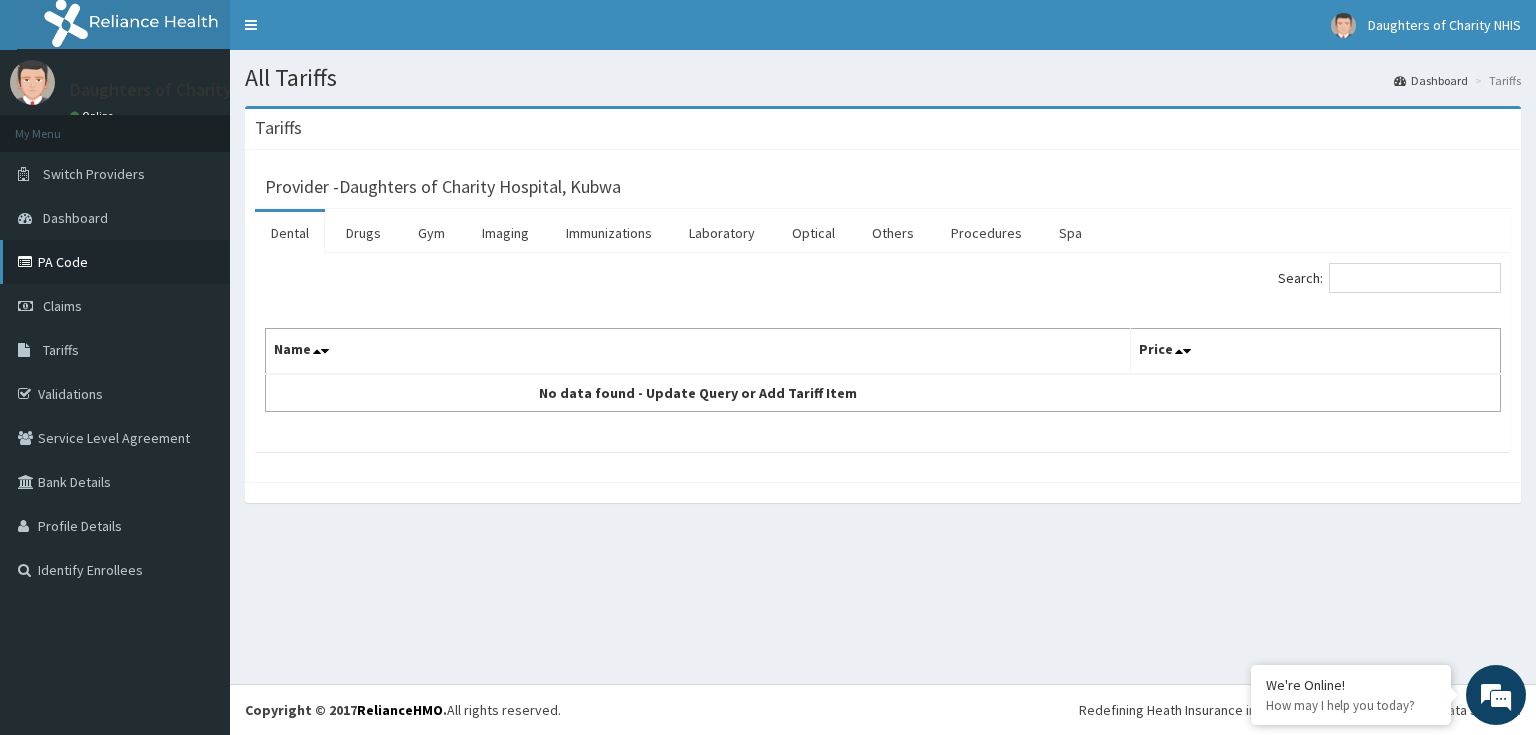 click on "PA Code" at bounding box center (115, 262) 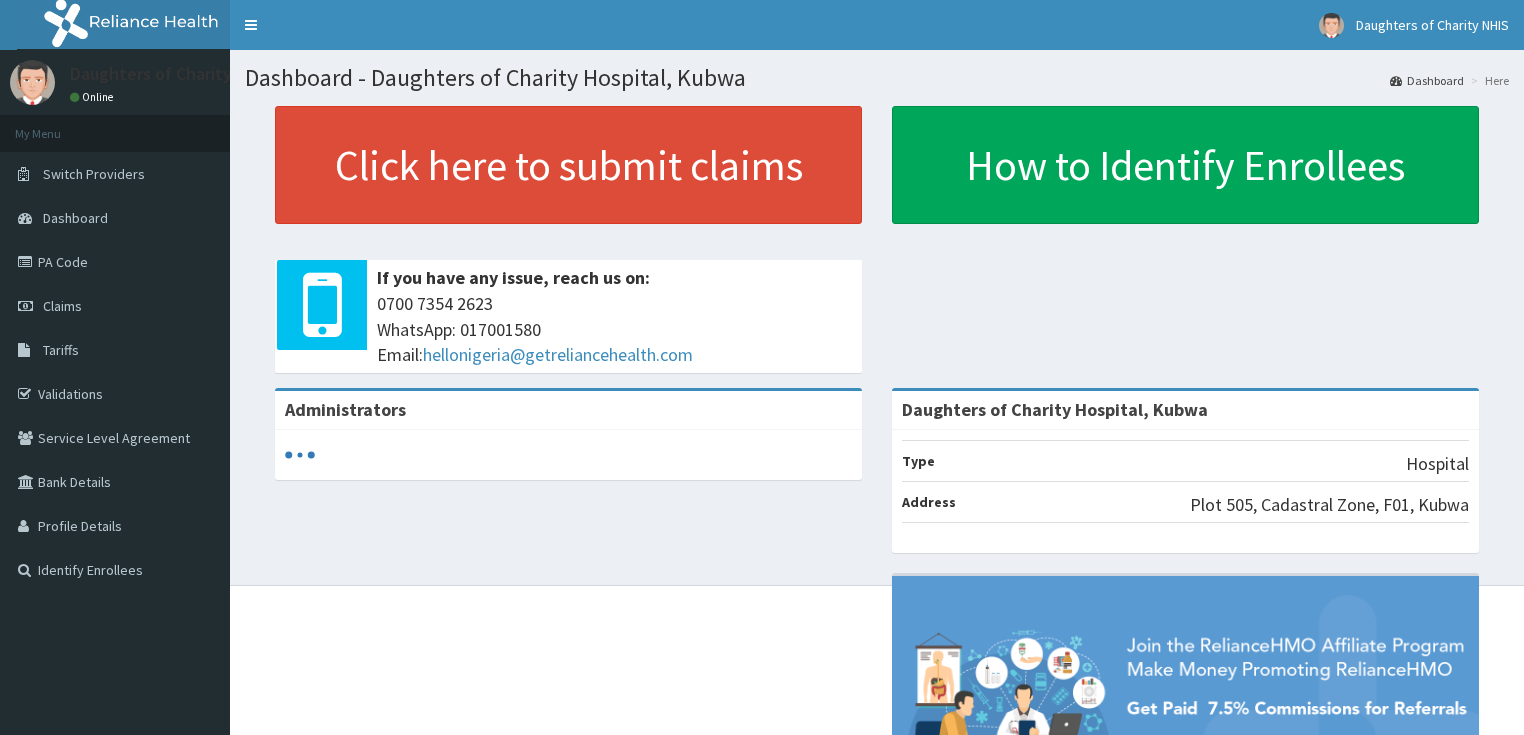 scroll, scrollTop: 0, scrollLeft: 0, axis: both 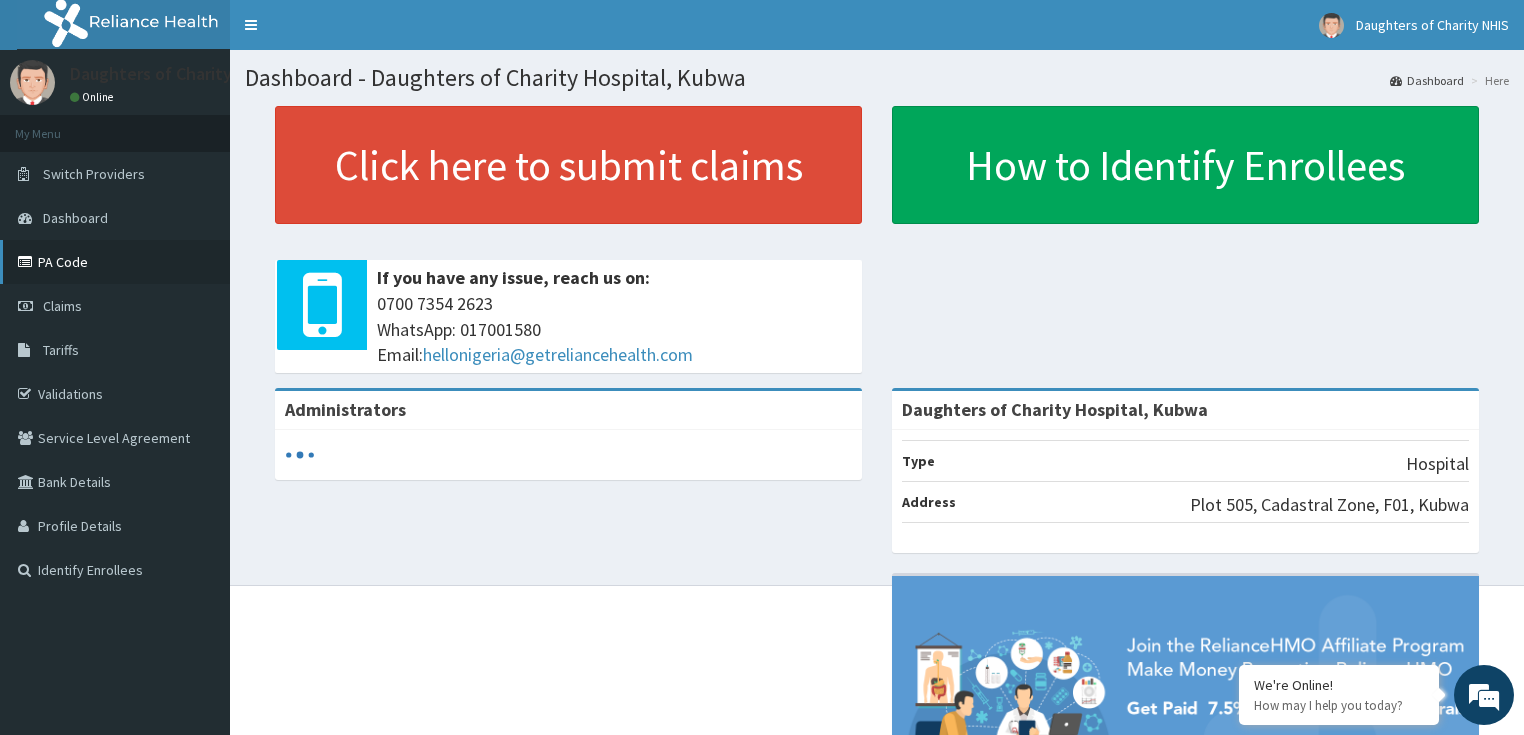 click on "PA Code" at bounding box center (115, 262) 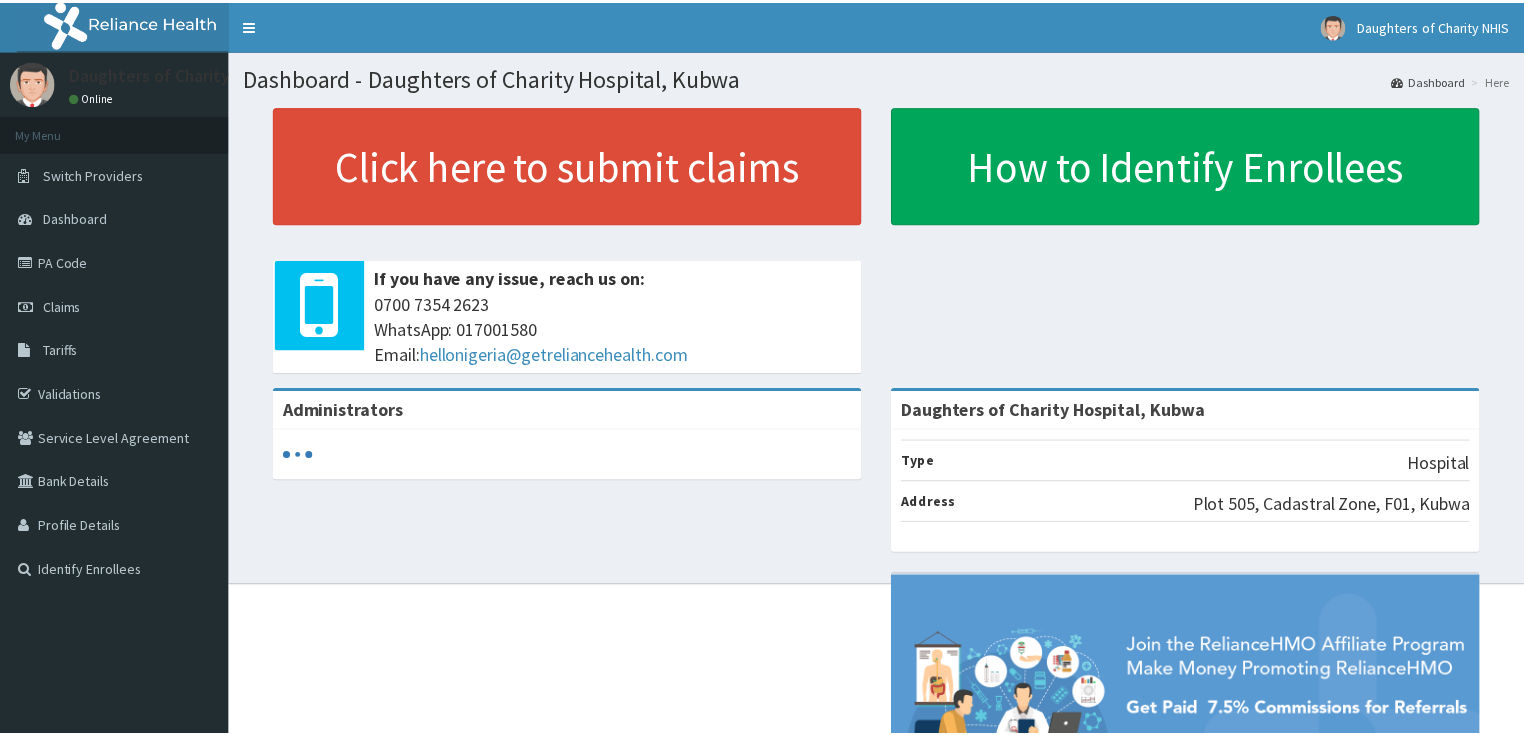 scroll, scrollTop: 0, scrollLeft: 0, axis: both 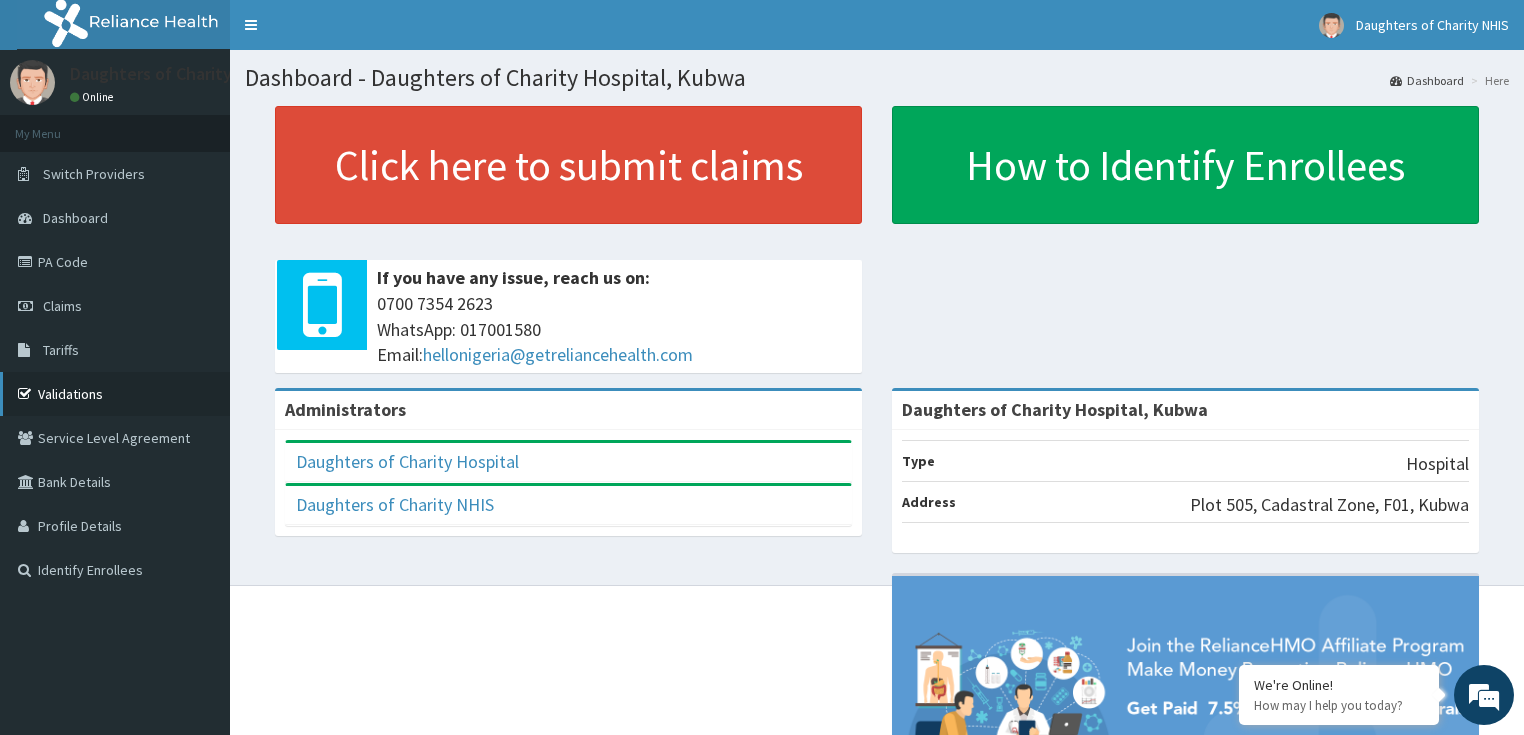 click on "Validations" at bounding box center (115, 394) 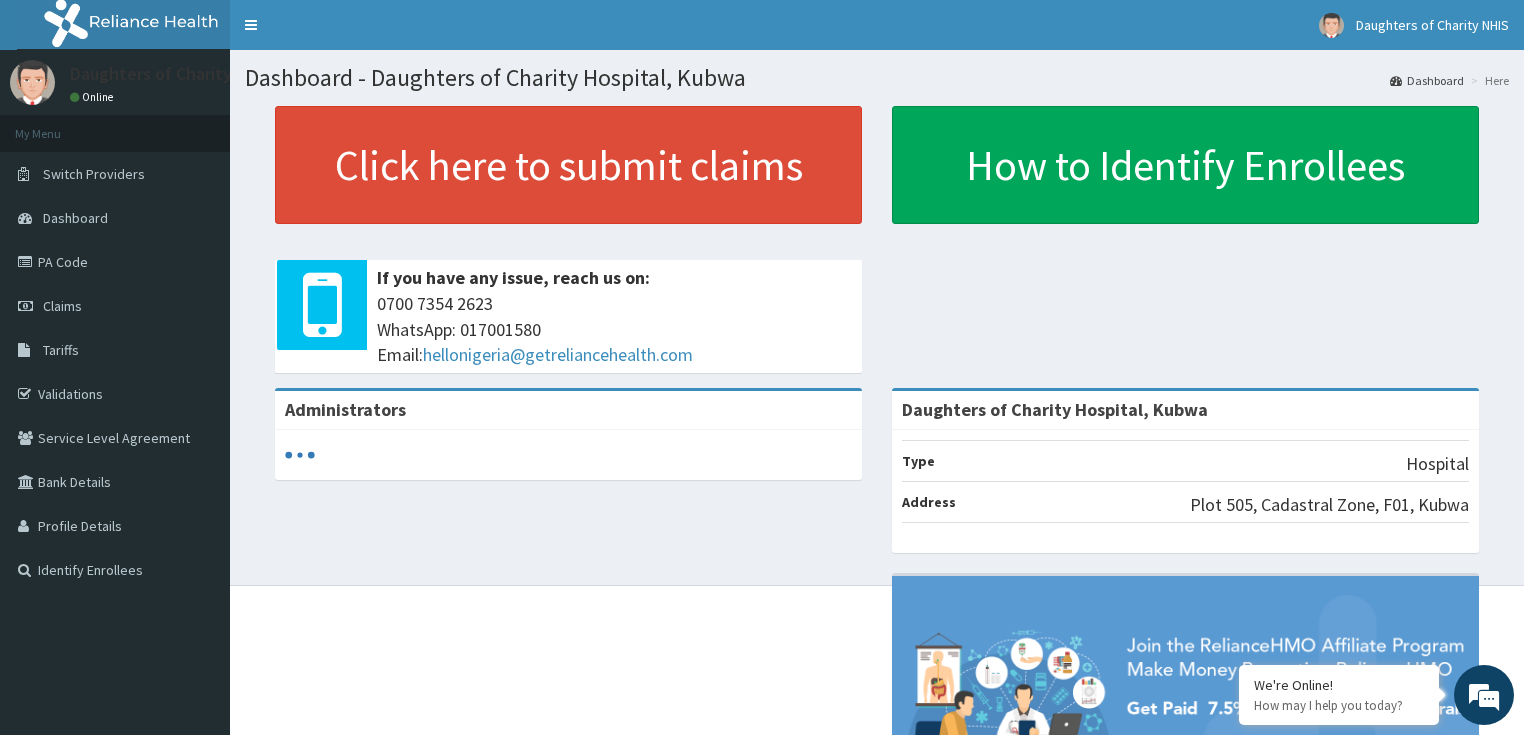 scroll, scrollTop: 0, scrollLeft: 0, axis: both 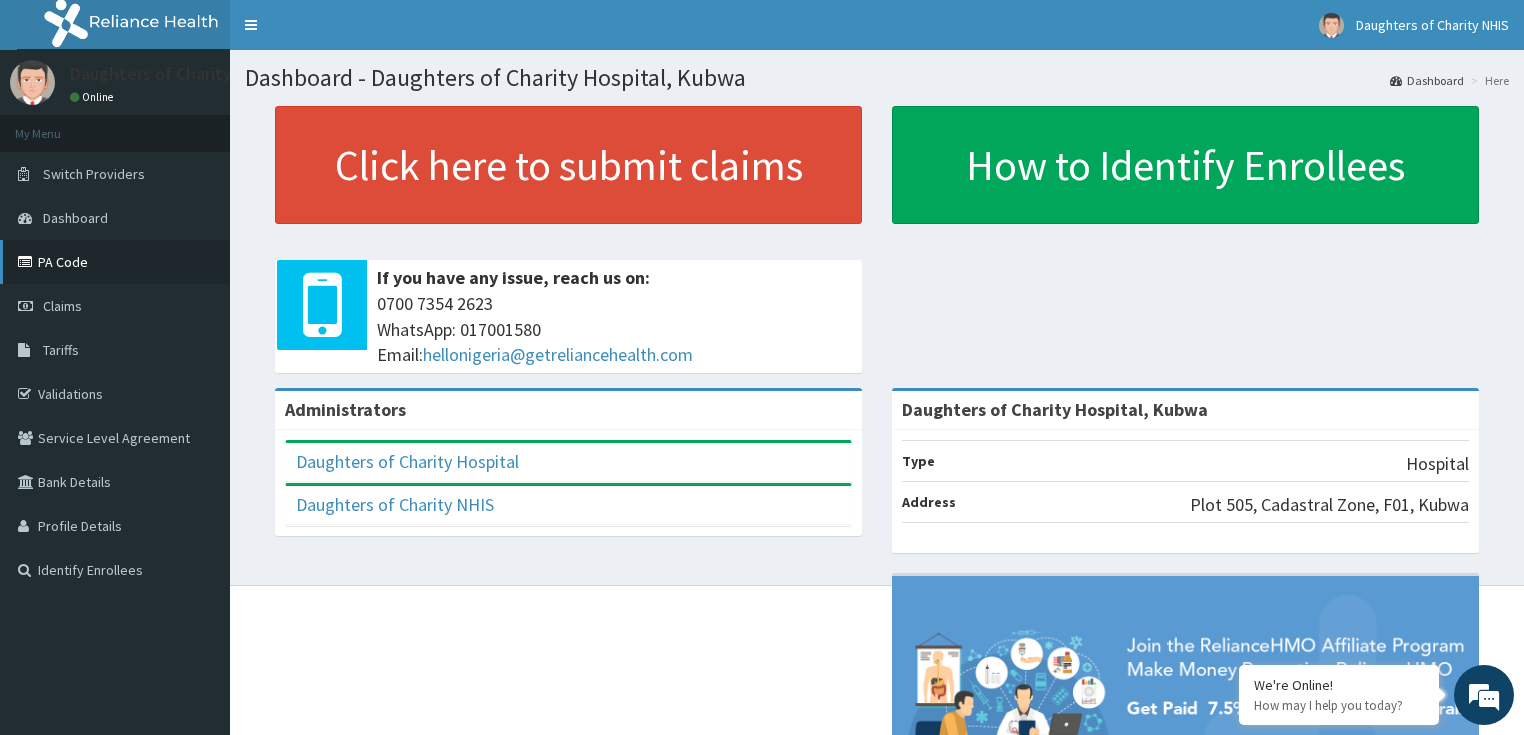 click on "PA Code" at bounding box center [115, 262] 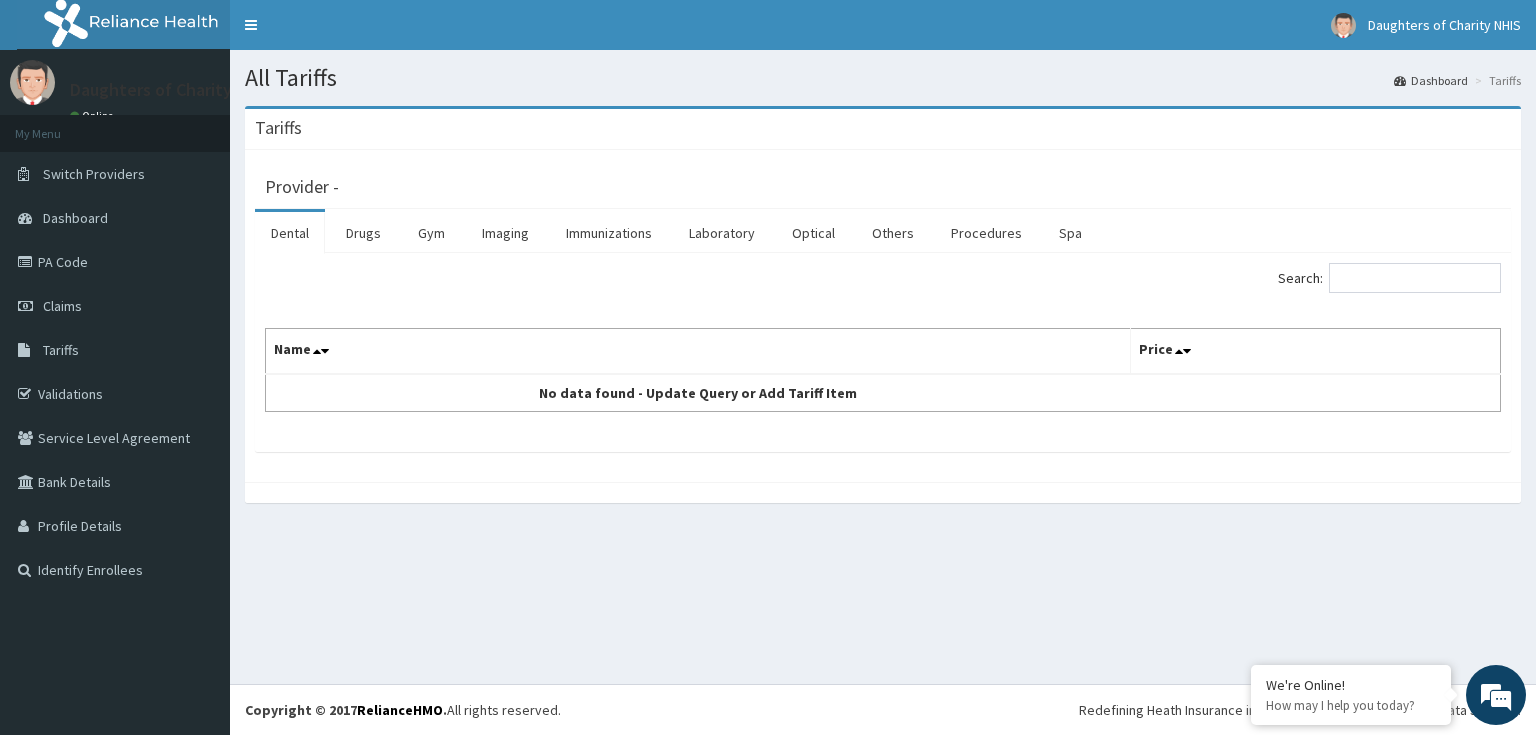 scroll, scrollTop: 0, scrollLeft: 0, axis: both 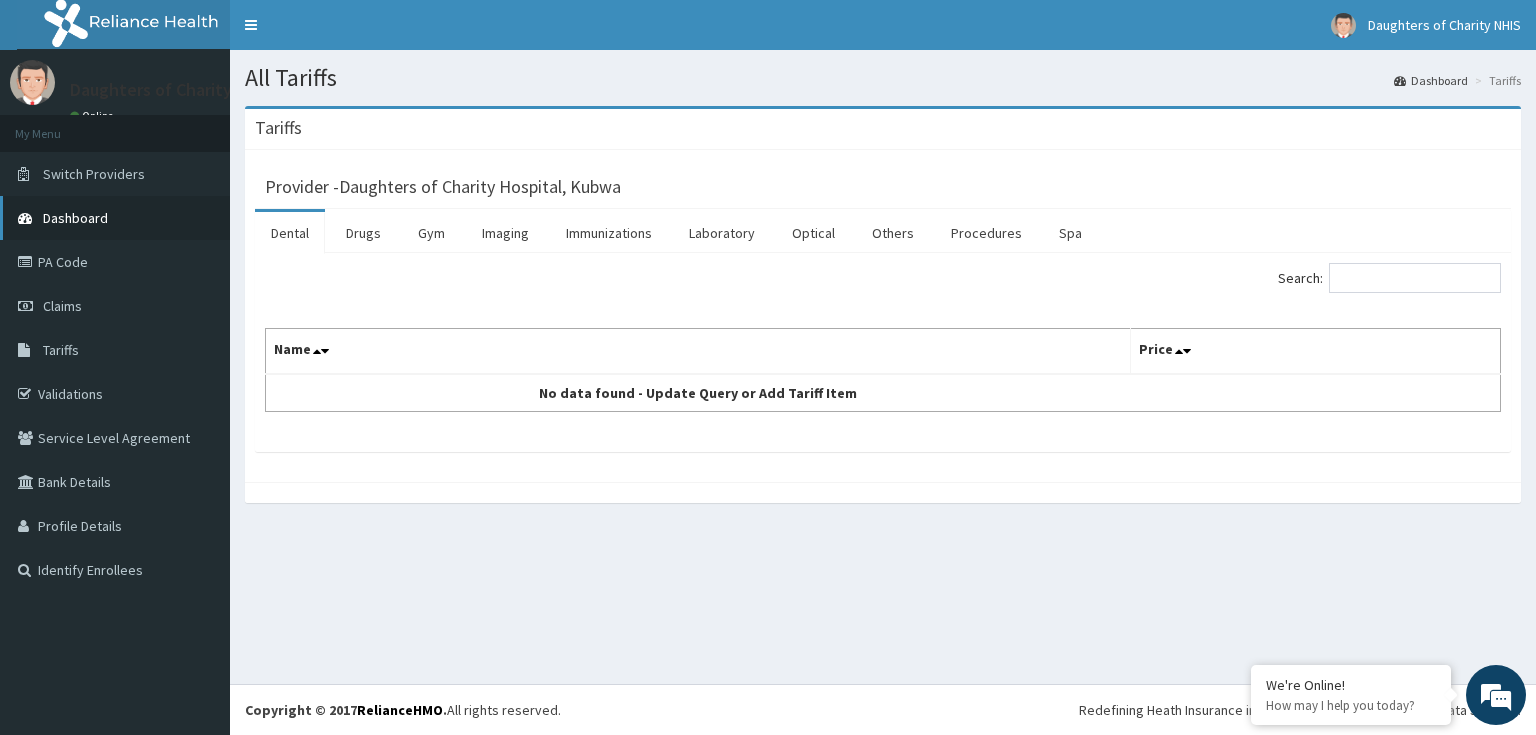 click on "Dashboard" at bounding box center [115, 218] 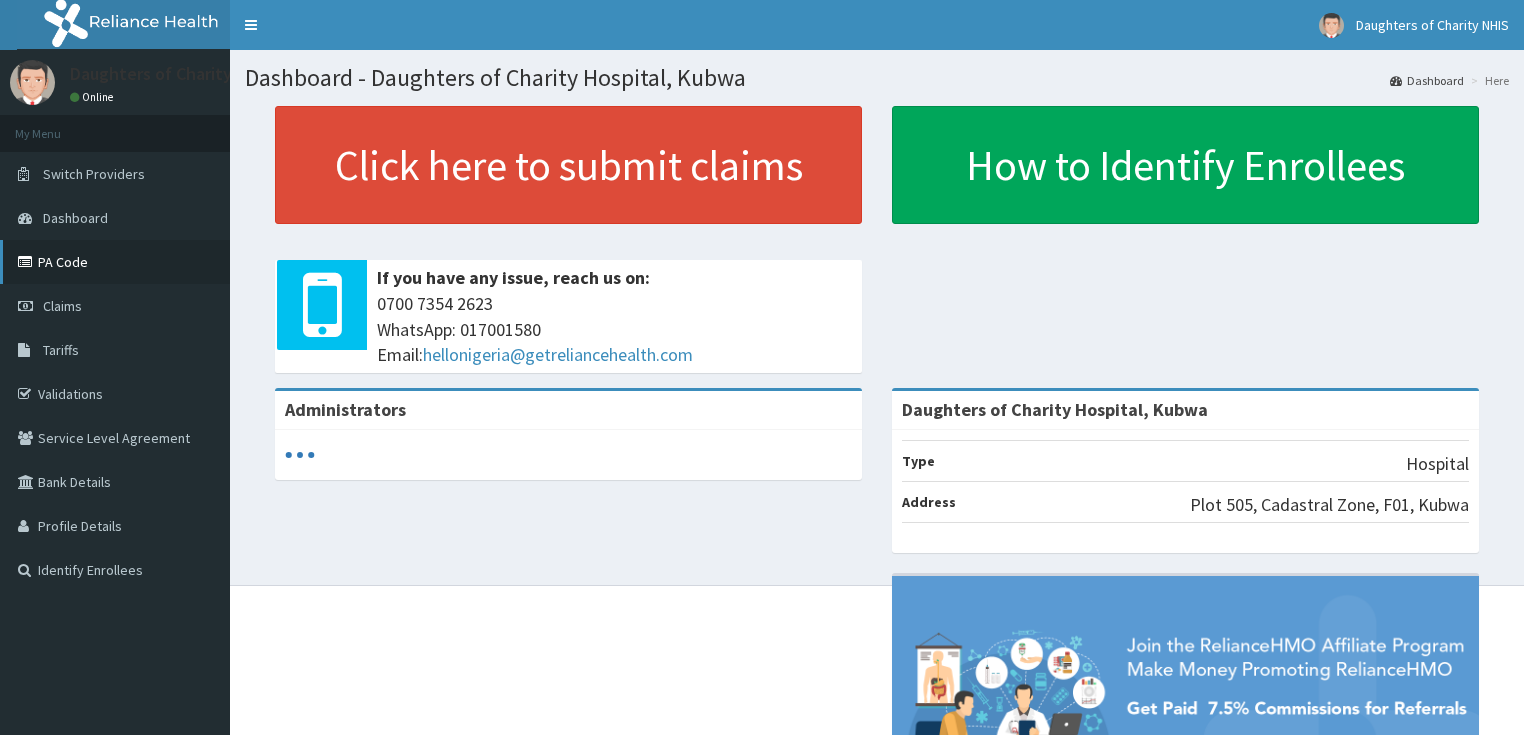 scroll, scrollTop: 0, scrollLeft: 0, axis: both 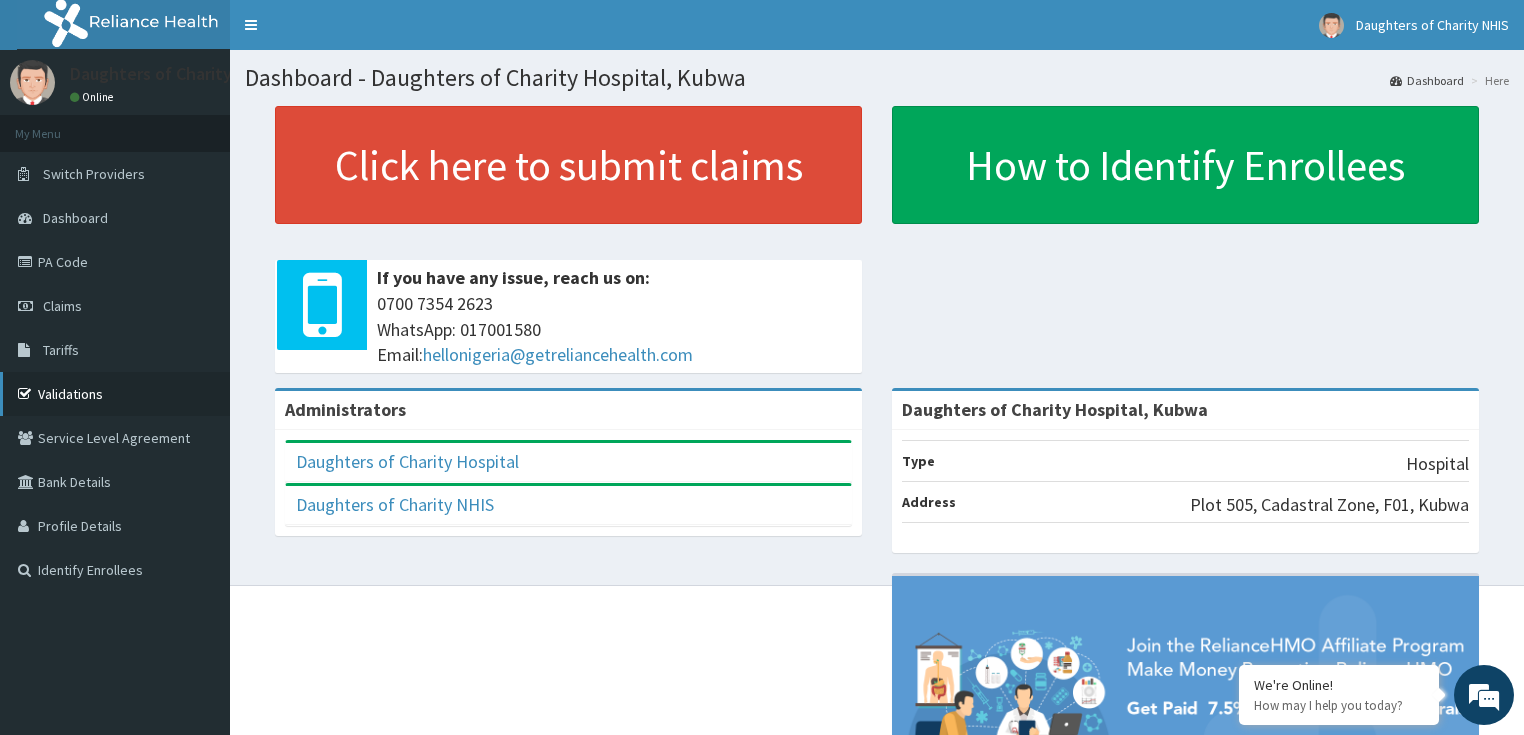 click on "Validations" at bounding box center (115, 394) 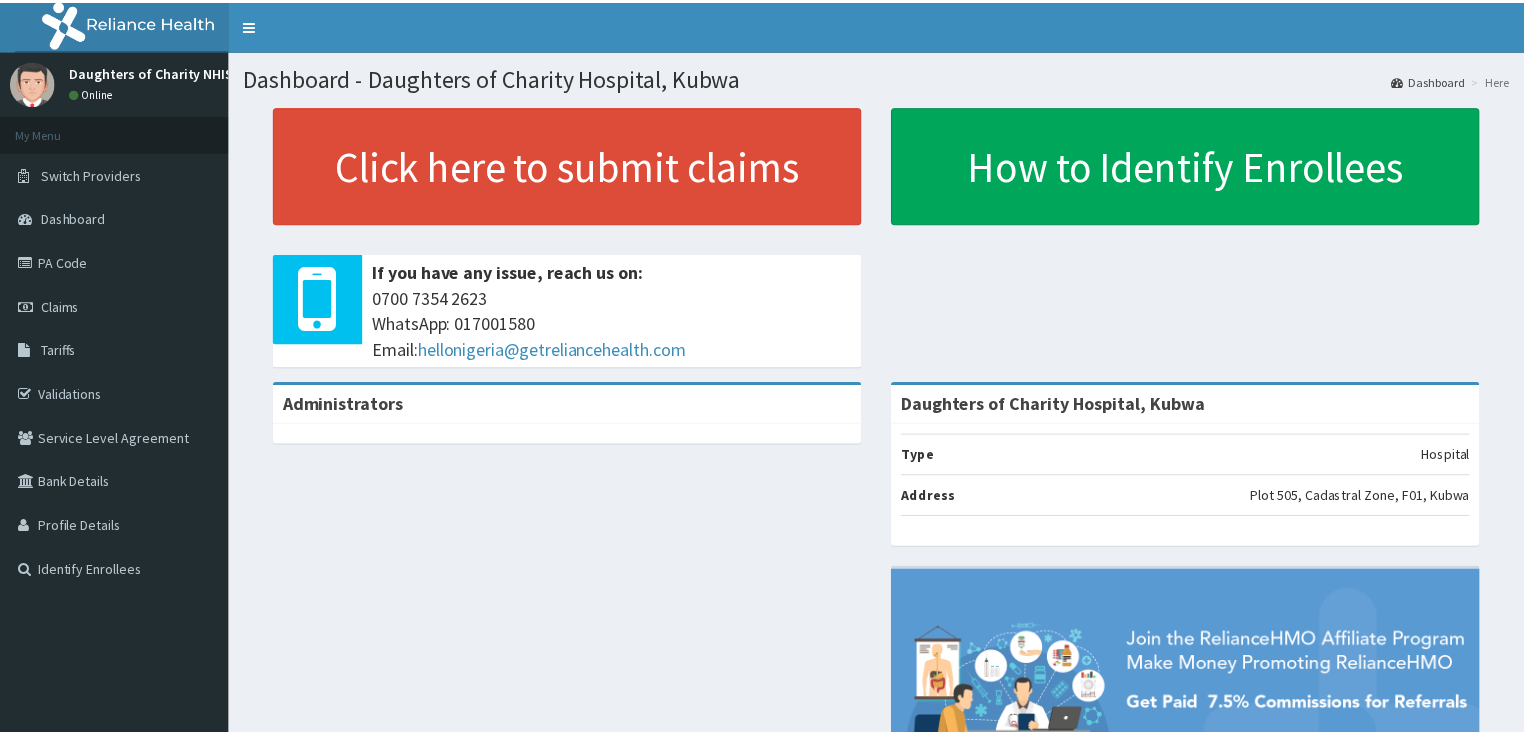 scroll, scrollTop: 0, scrollLeft: 0, axis: both 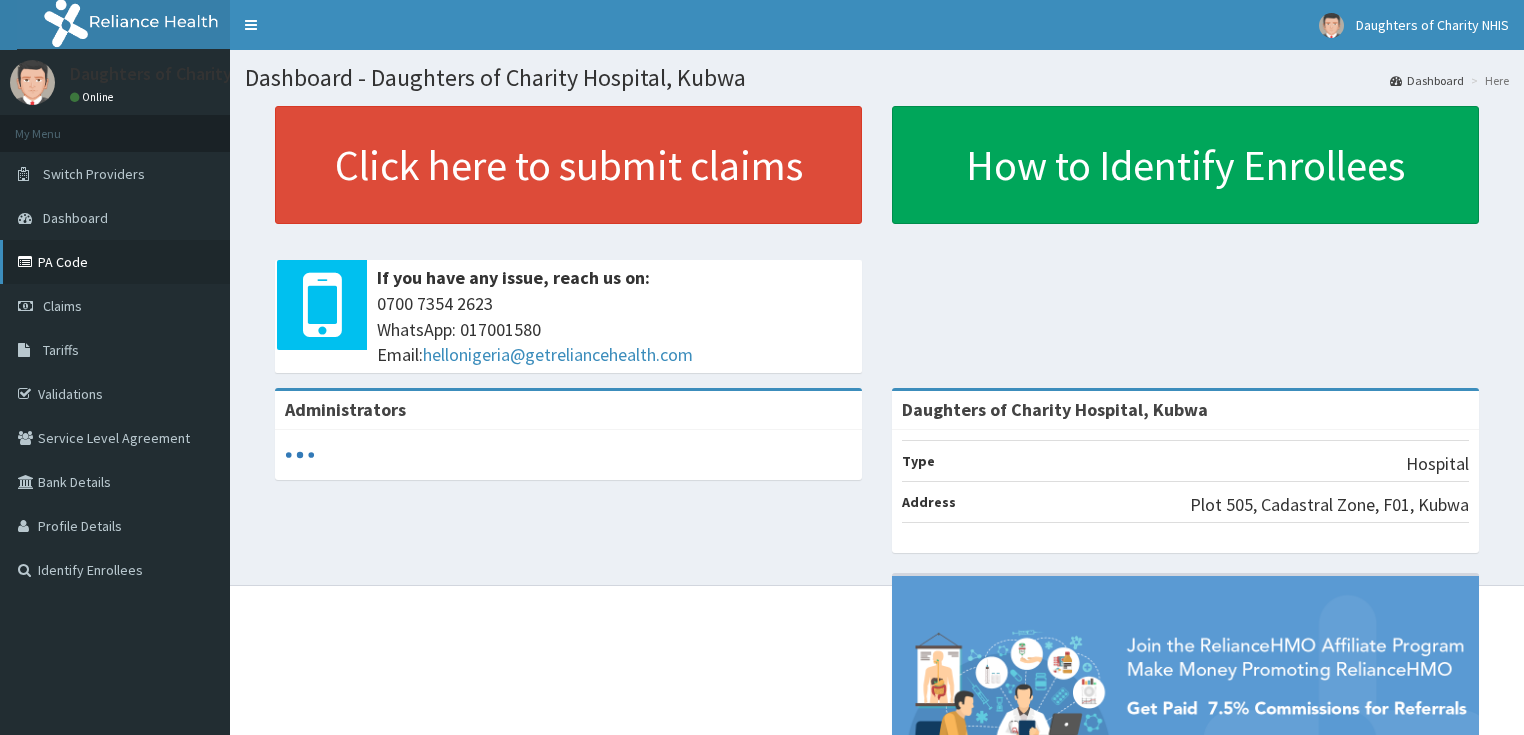 click on "PA Code" at bounding box center (115, 262) 